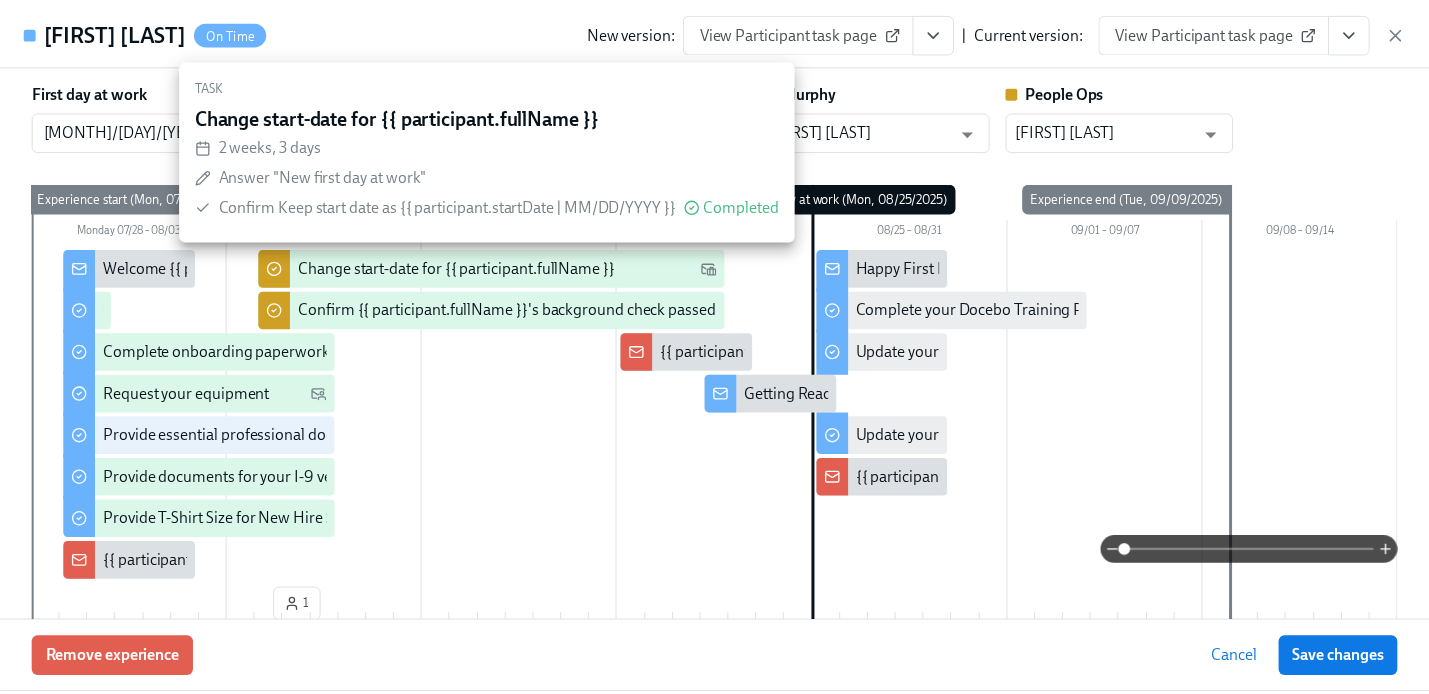 scroll, scrollTop: 176, scrollLeft: 0, axis: vertical 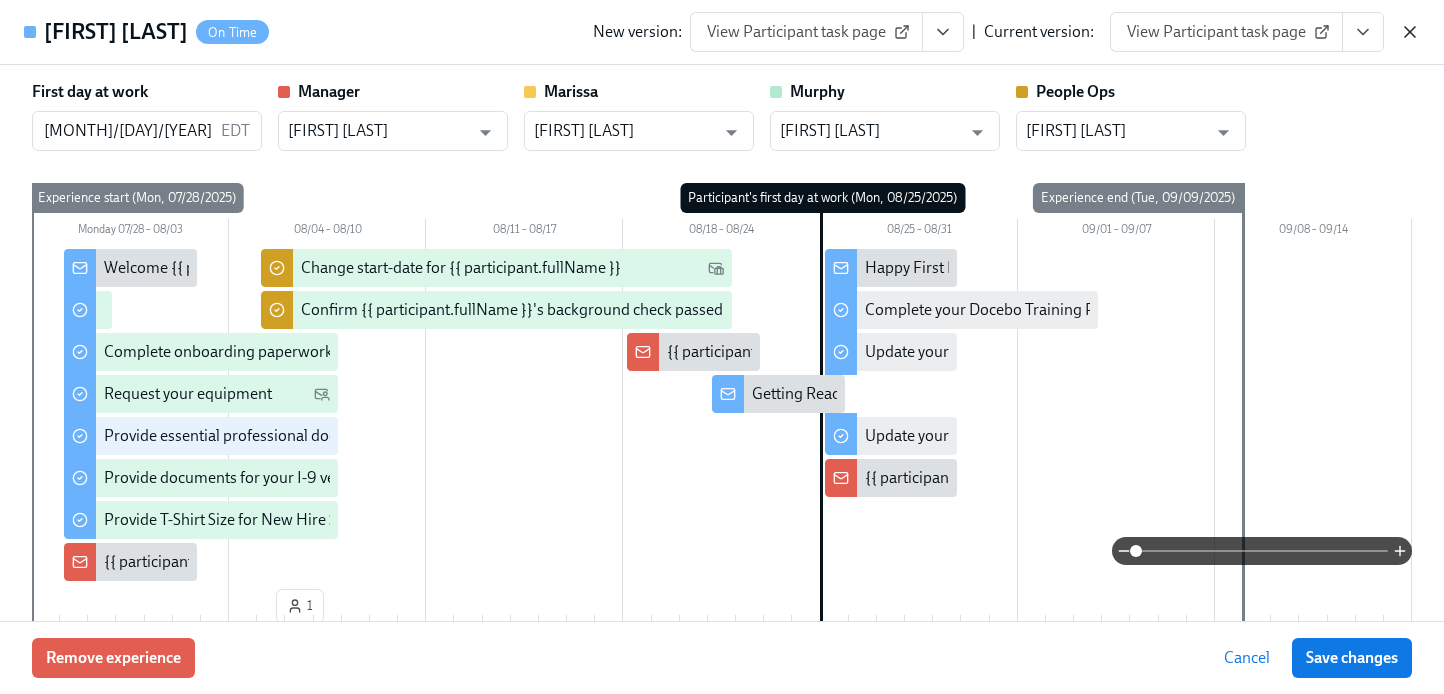 click 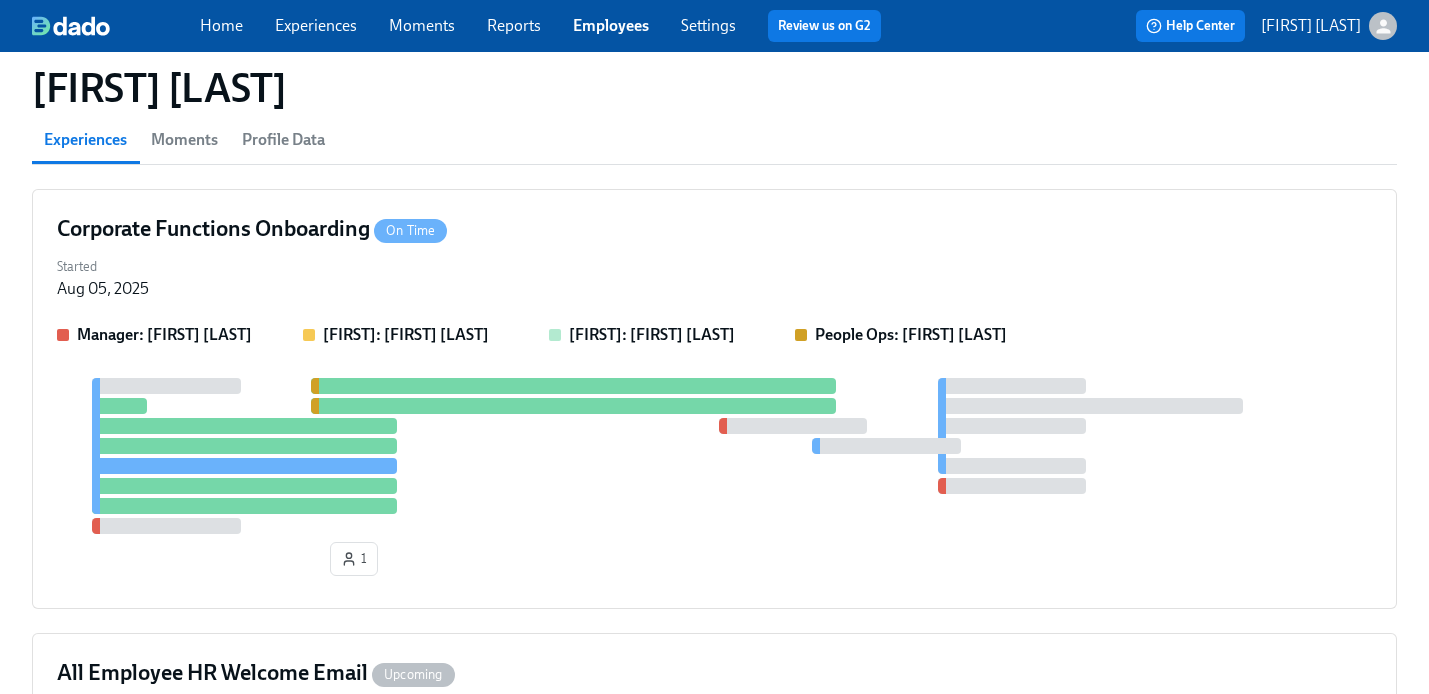 click on "Employees" at bounding box center (611, 25) 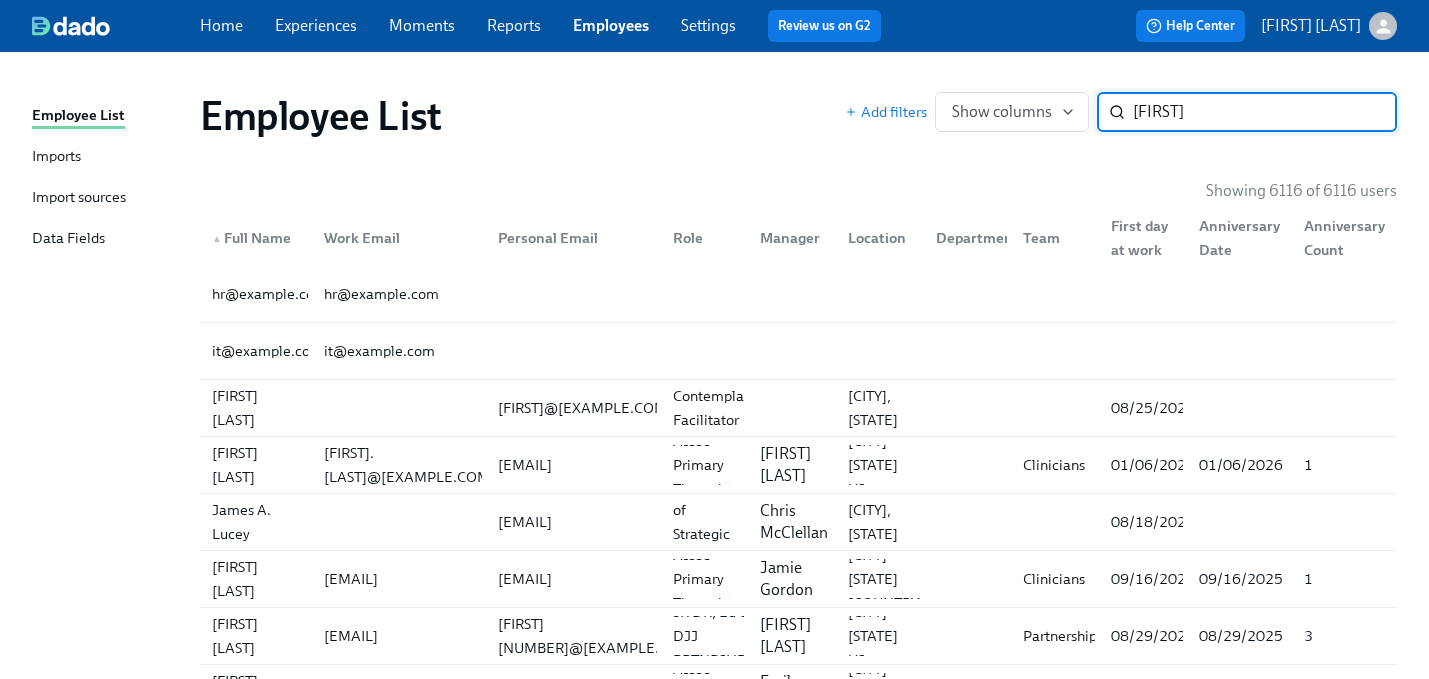 type on "[FIRST]" 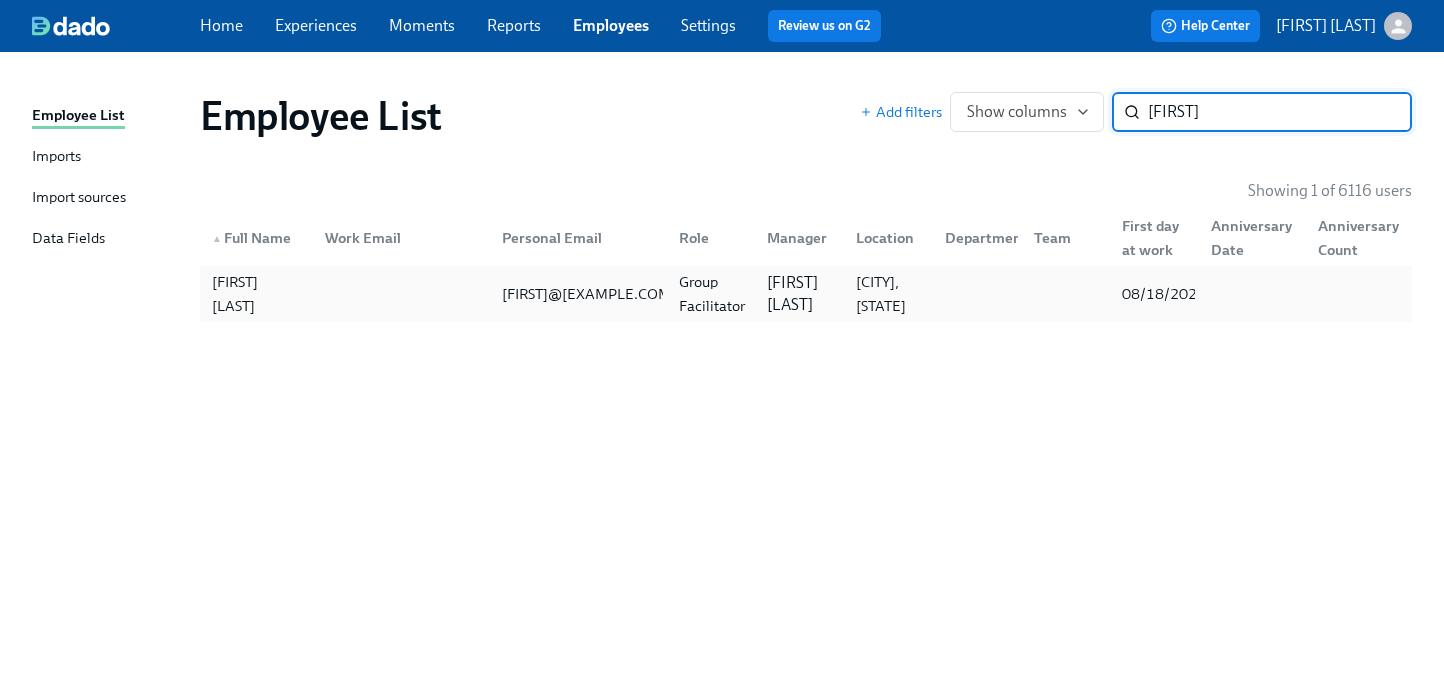 click on "[FIRST] [LAST]" at bounding box center [799, 294] 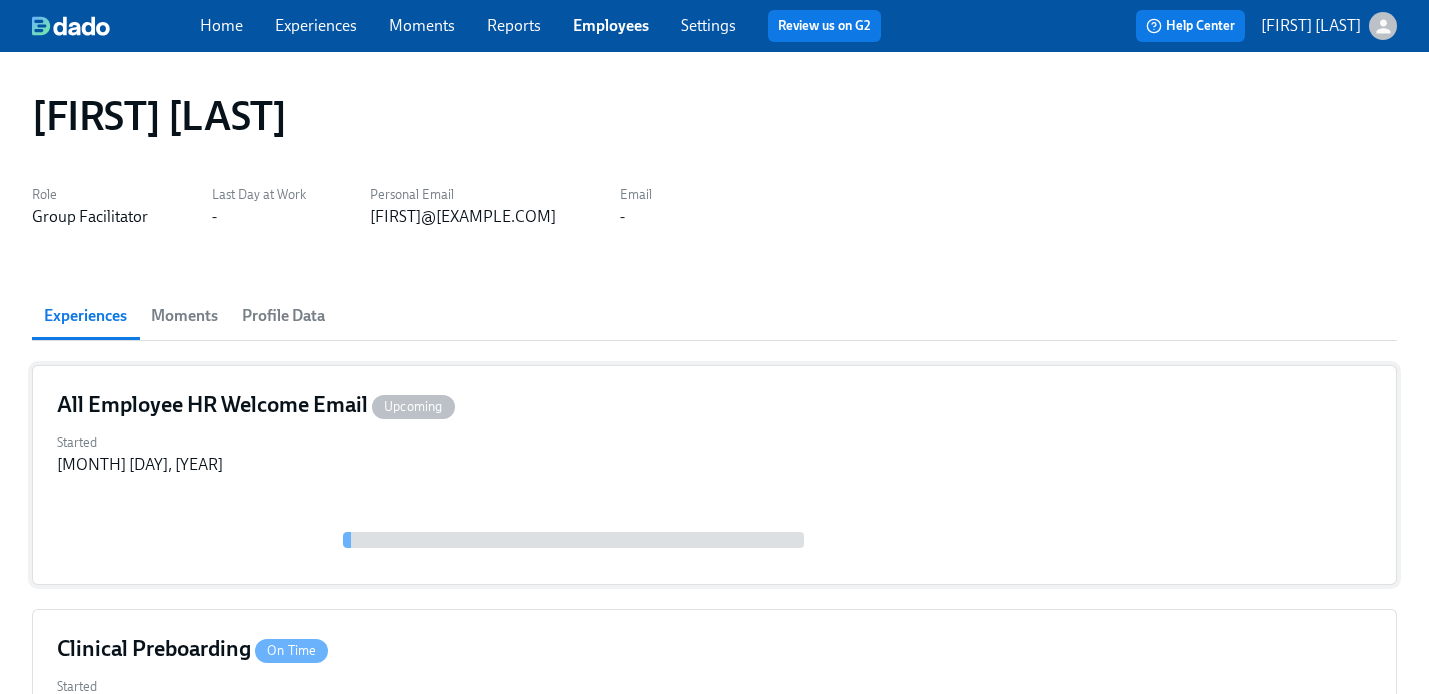 scroll, scrollTop: 357, scrollLeft: 0, axis: vertical 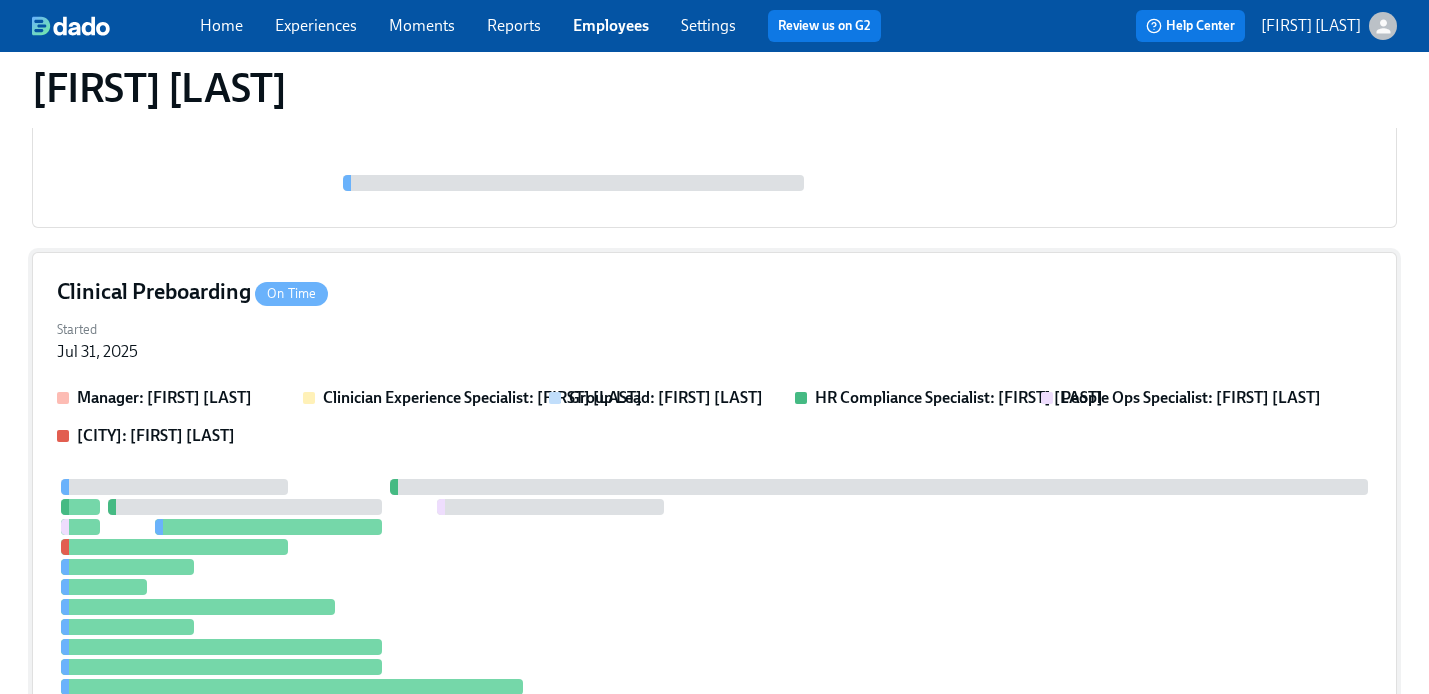 click on "Started [MONTH] [DAY], [YEAR]" at bounding box center [714, 339] 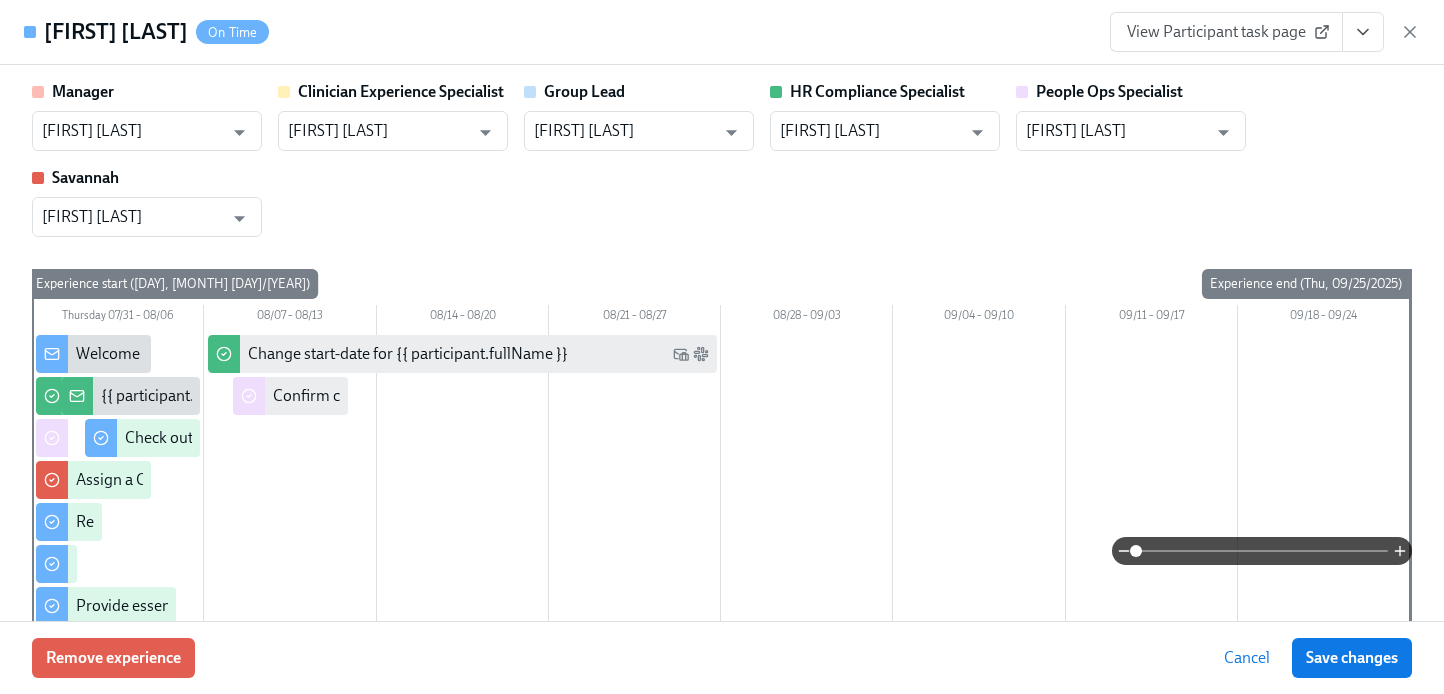 click 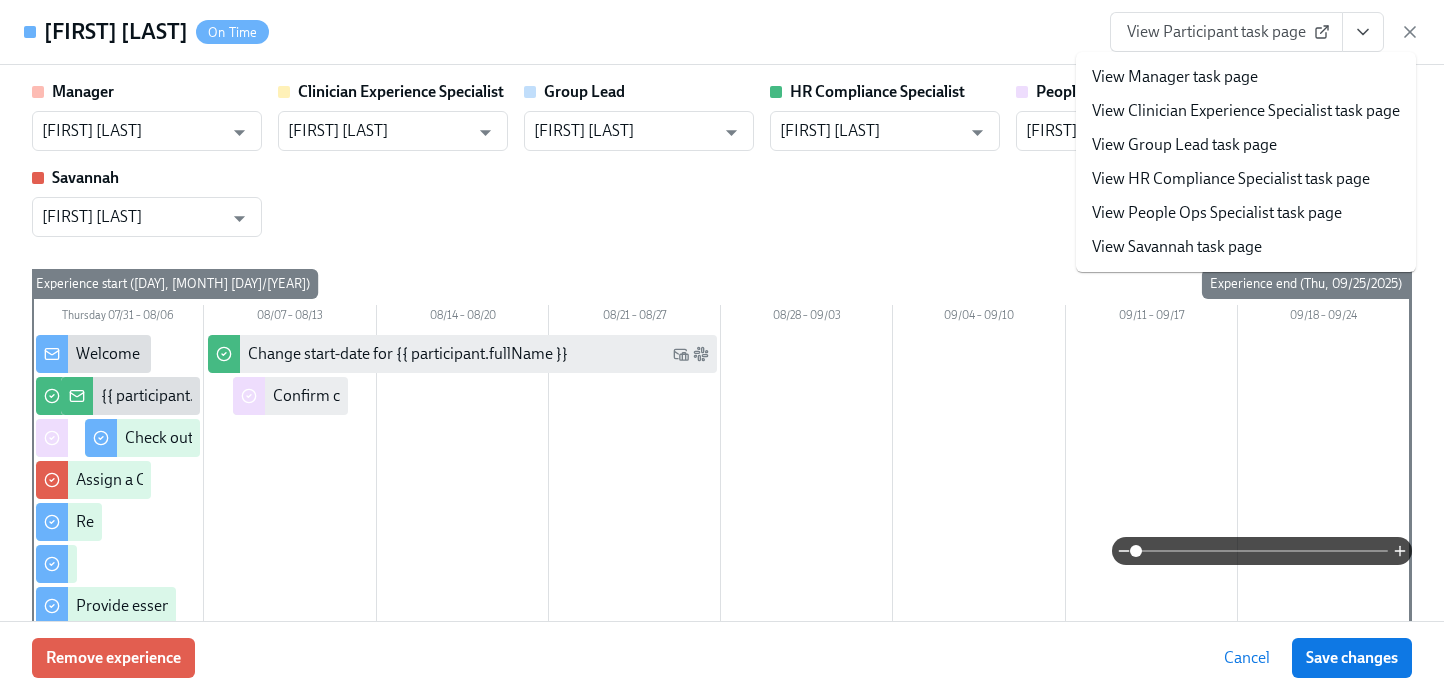 click on "View People Ops Specialist task page" at bounding box center (1217, 213) 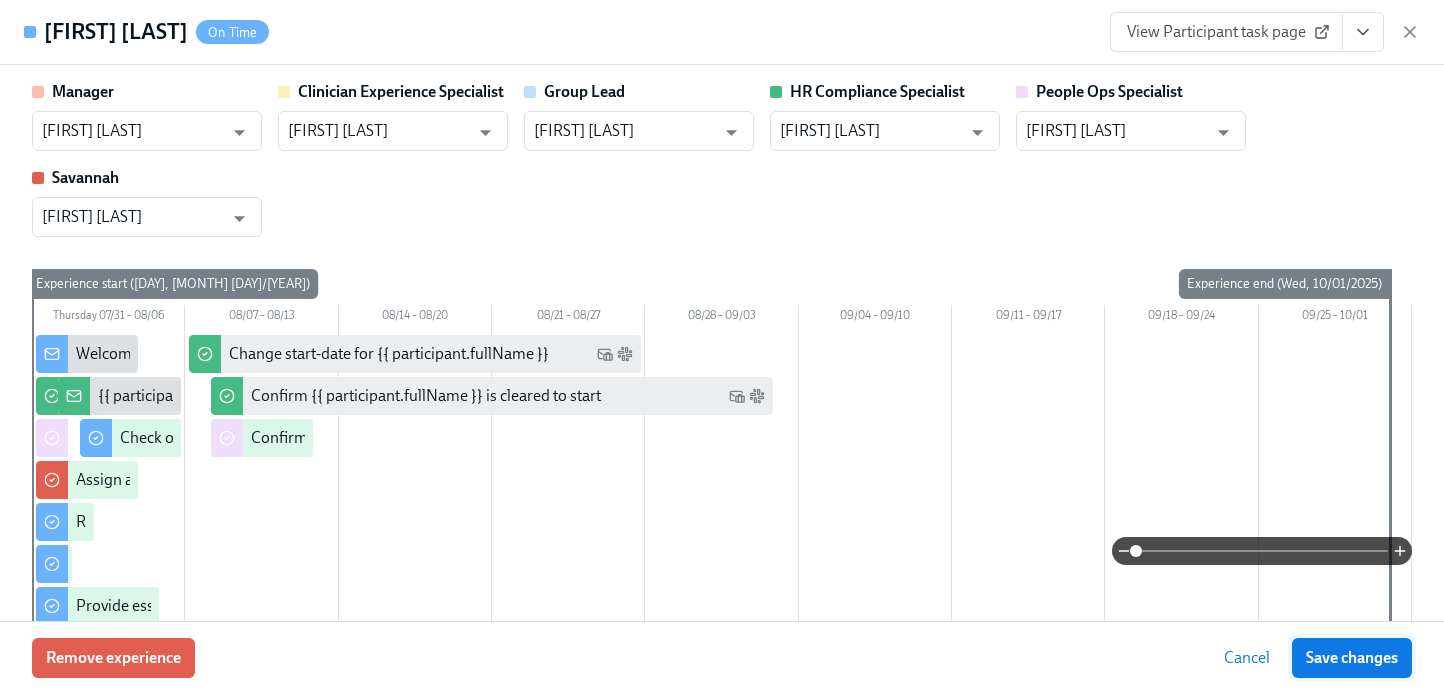 click on "Save changes" at bounding box center [1352, 658] 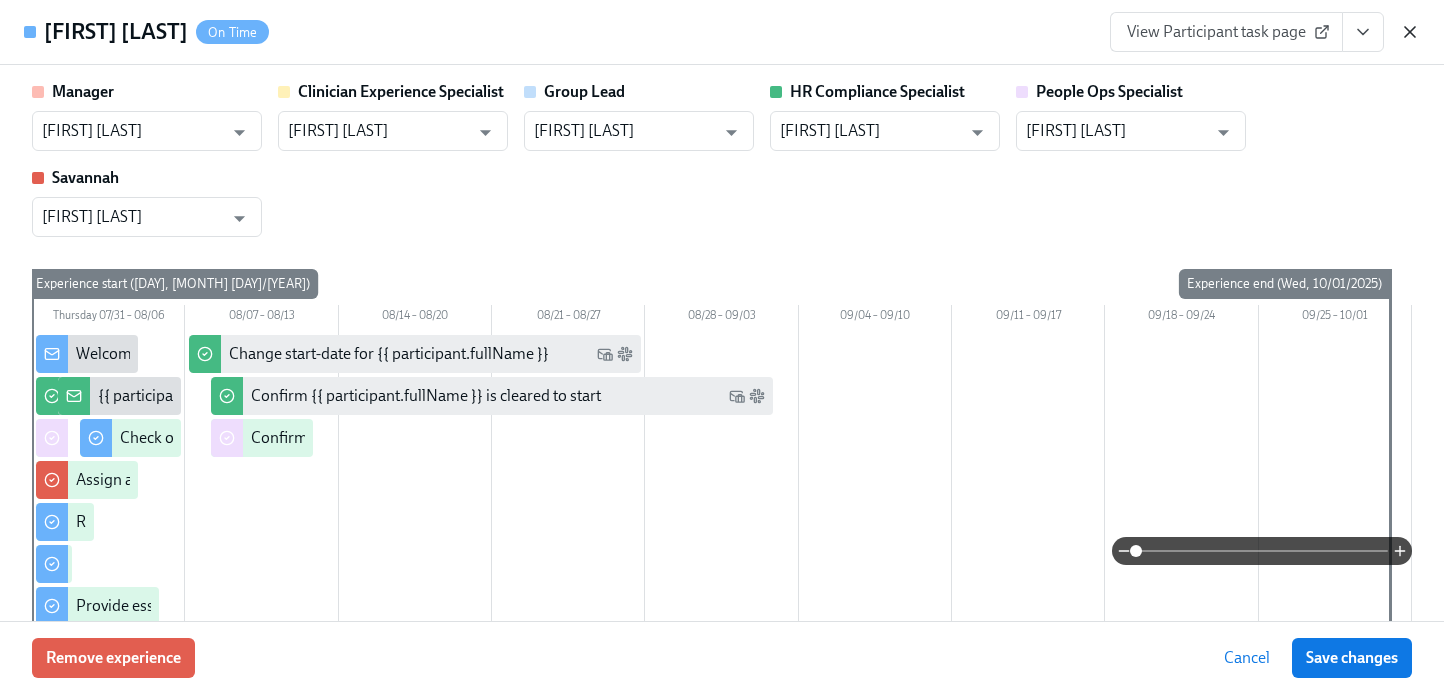 click 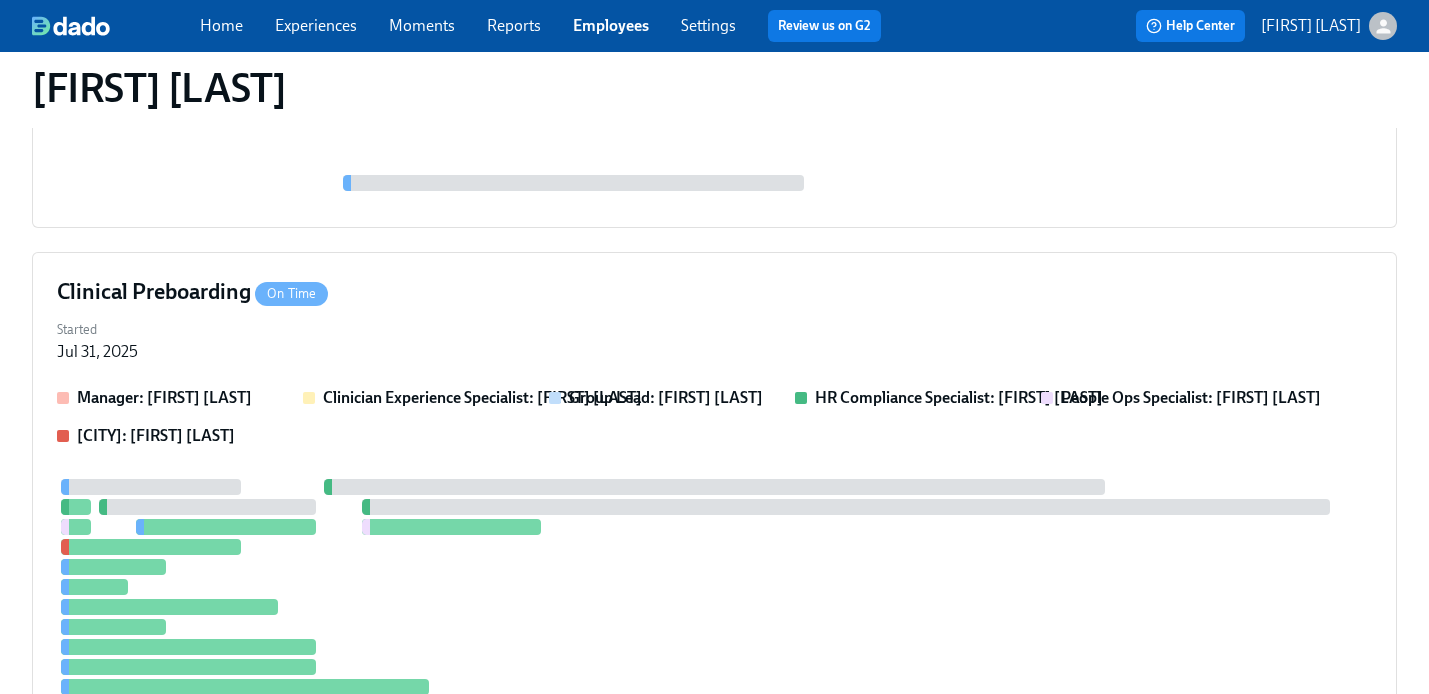 drag, startPoint x: 602, startPoint y: 27, endPoint x: 619, endPoint y: 27, distance: 17 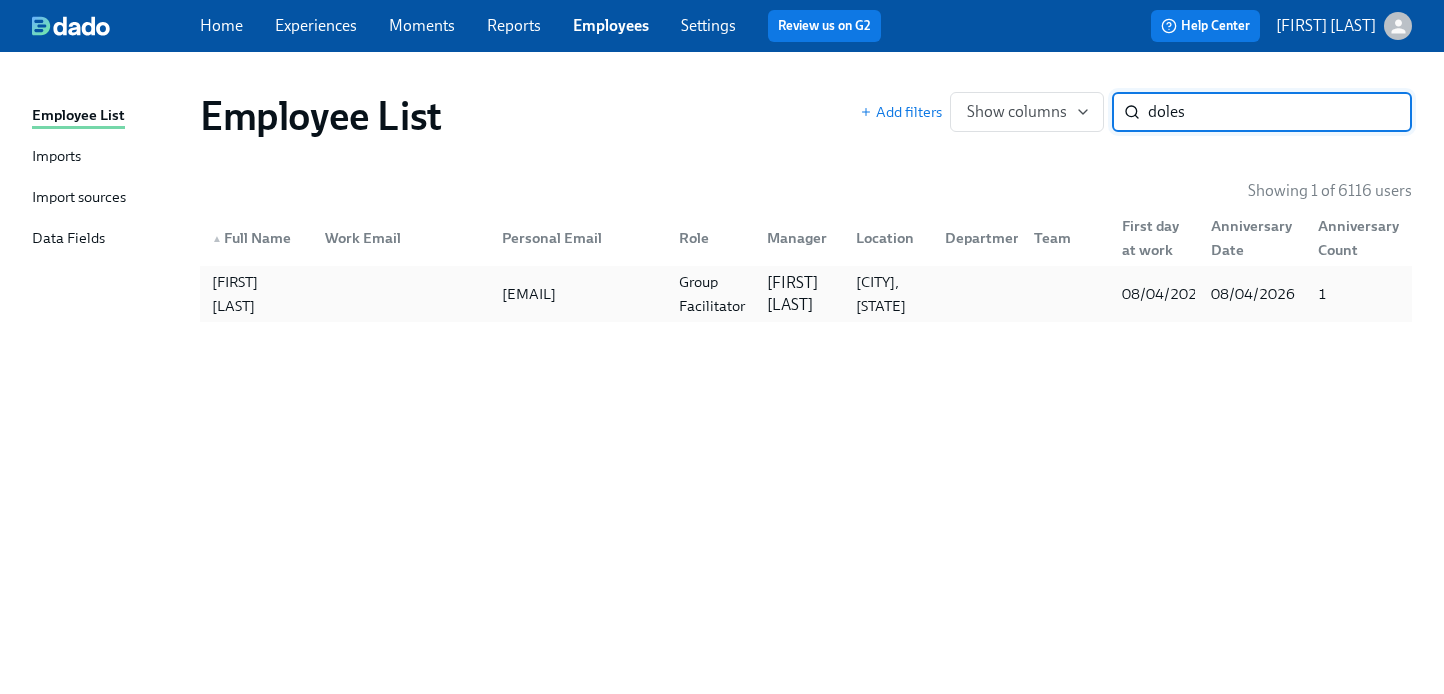 type on "doles" 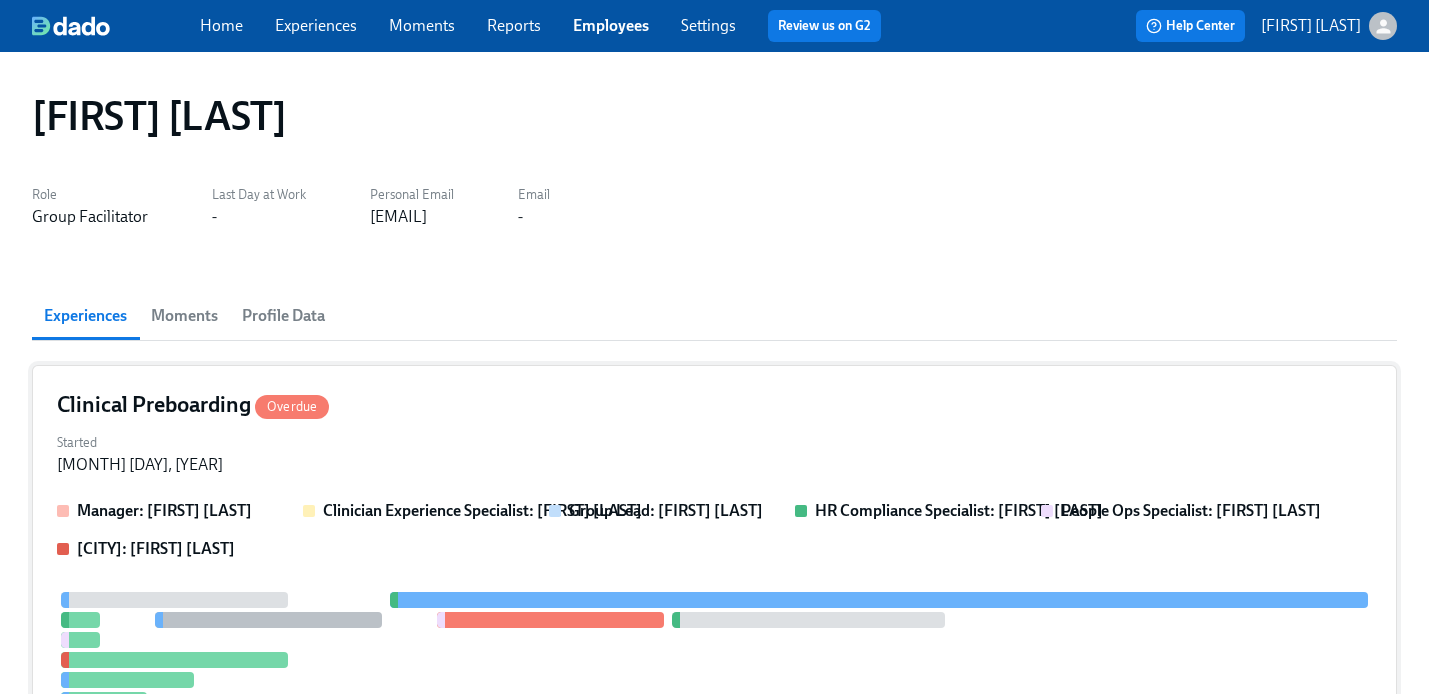 click on "Started [MONTH] [DAY], [YEAR]" at bounding box center (714, 452) 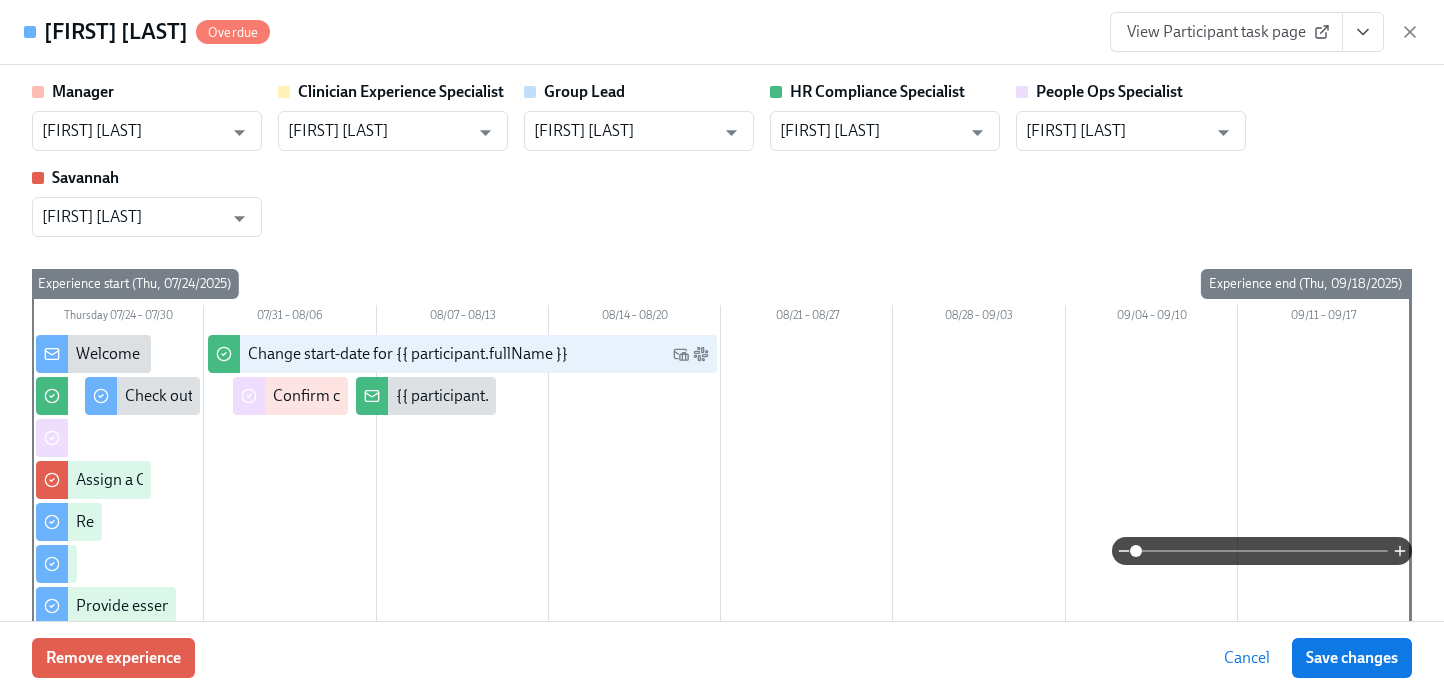 click at bounding box center [1363, 32] 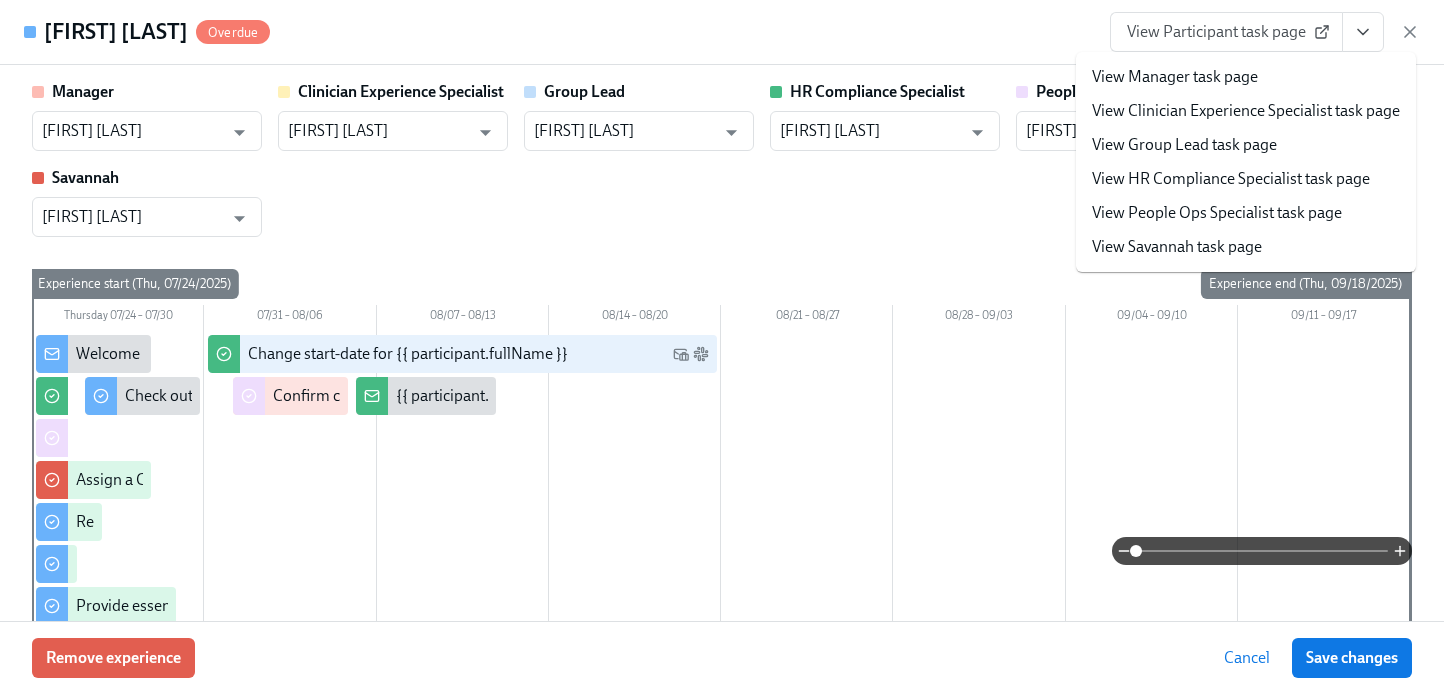 click on "View People Ops Specialist task page" at bounding box center [1217, 213] 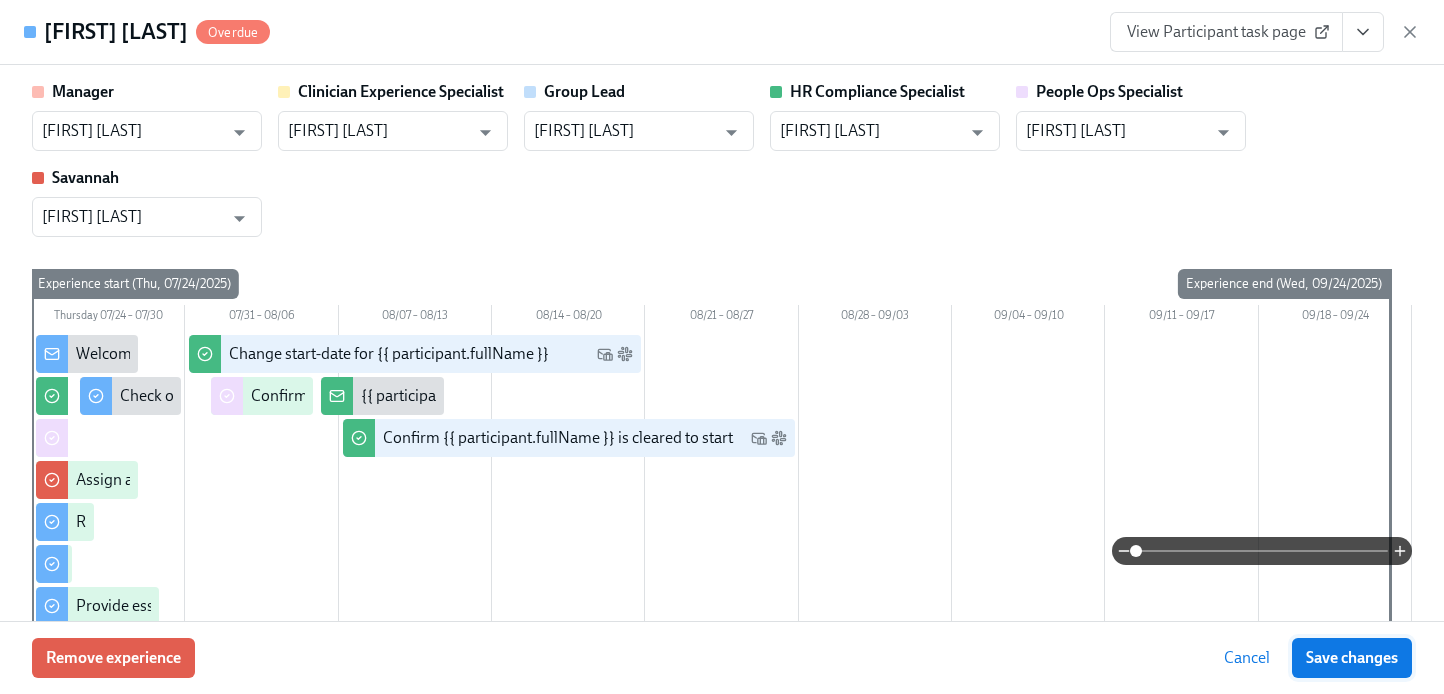 click on "Save changes" at bounding box center (1352, 658) 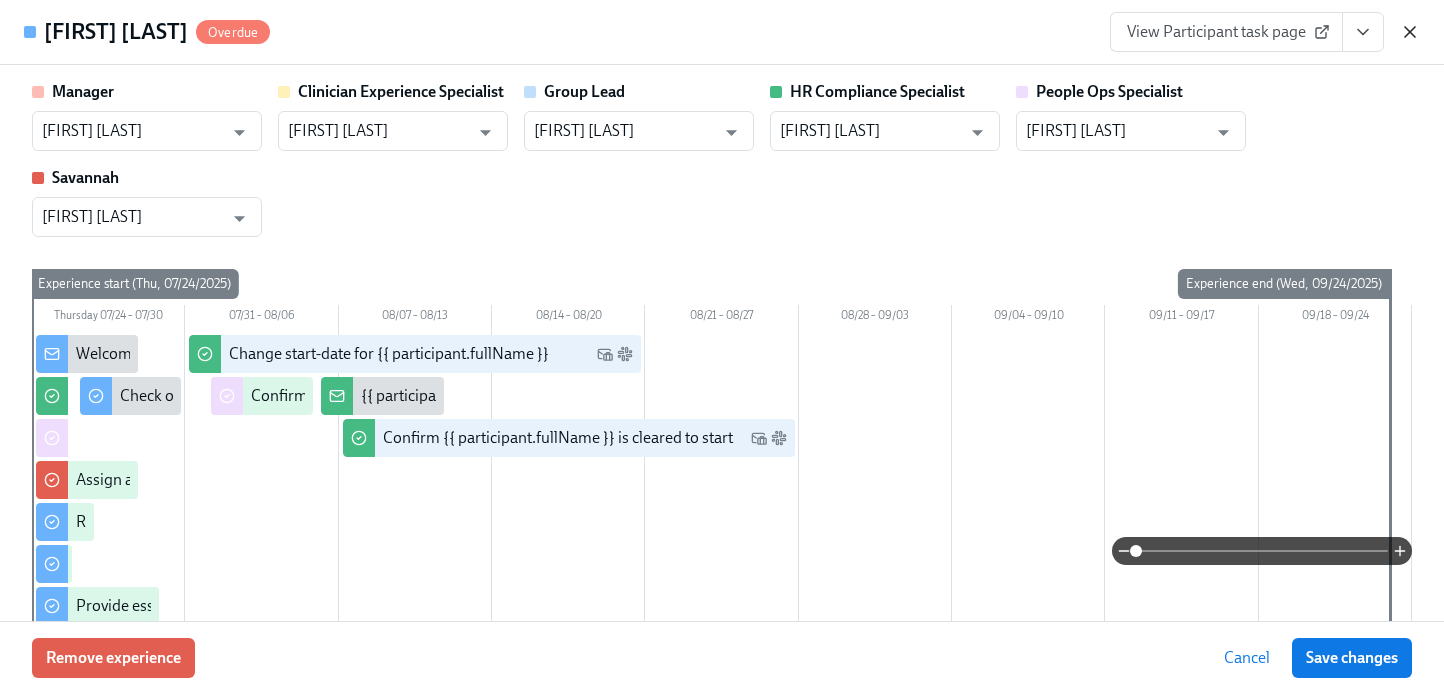 click 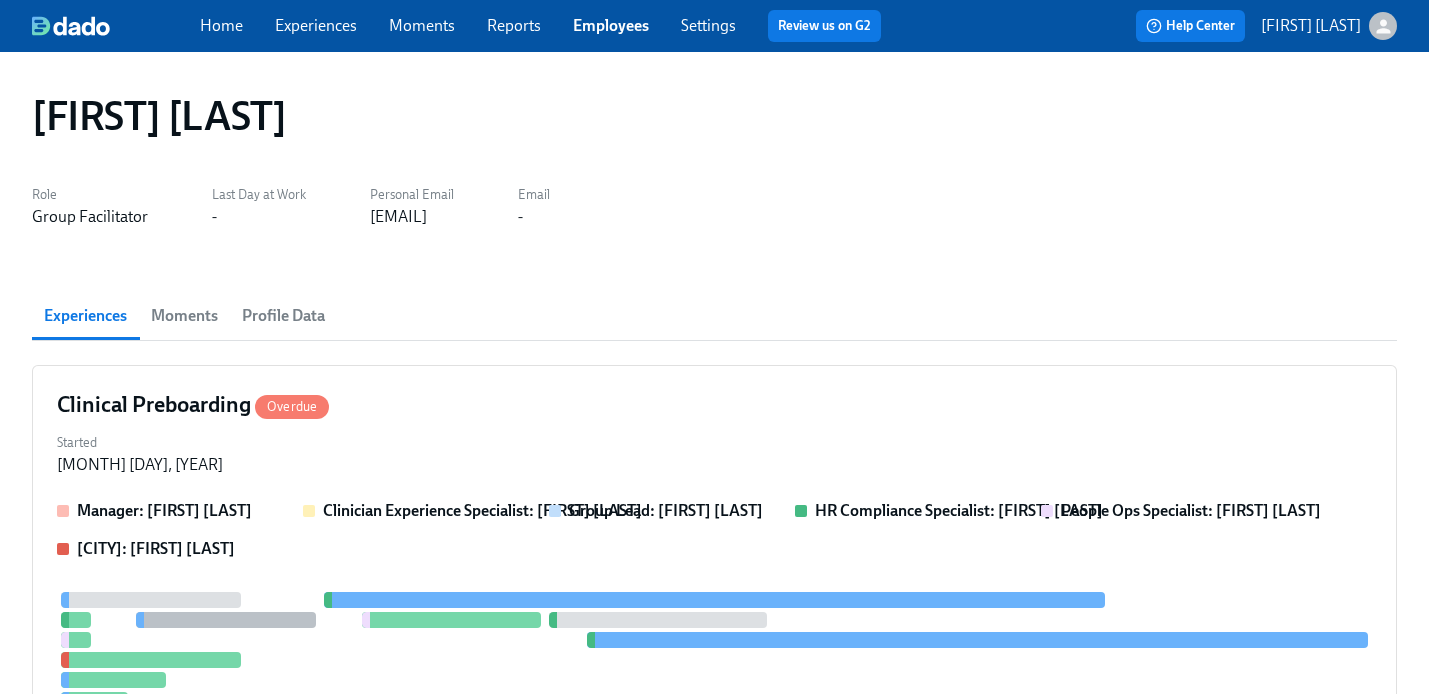 click on "Home Experiences Moments Reports Employees Settings Review us on G2" at bounding box center (548, 26) 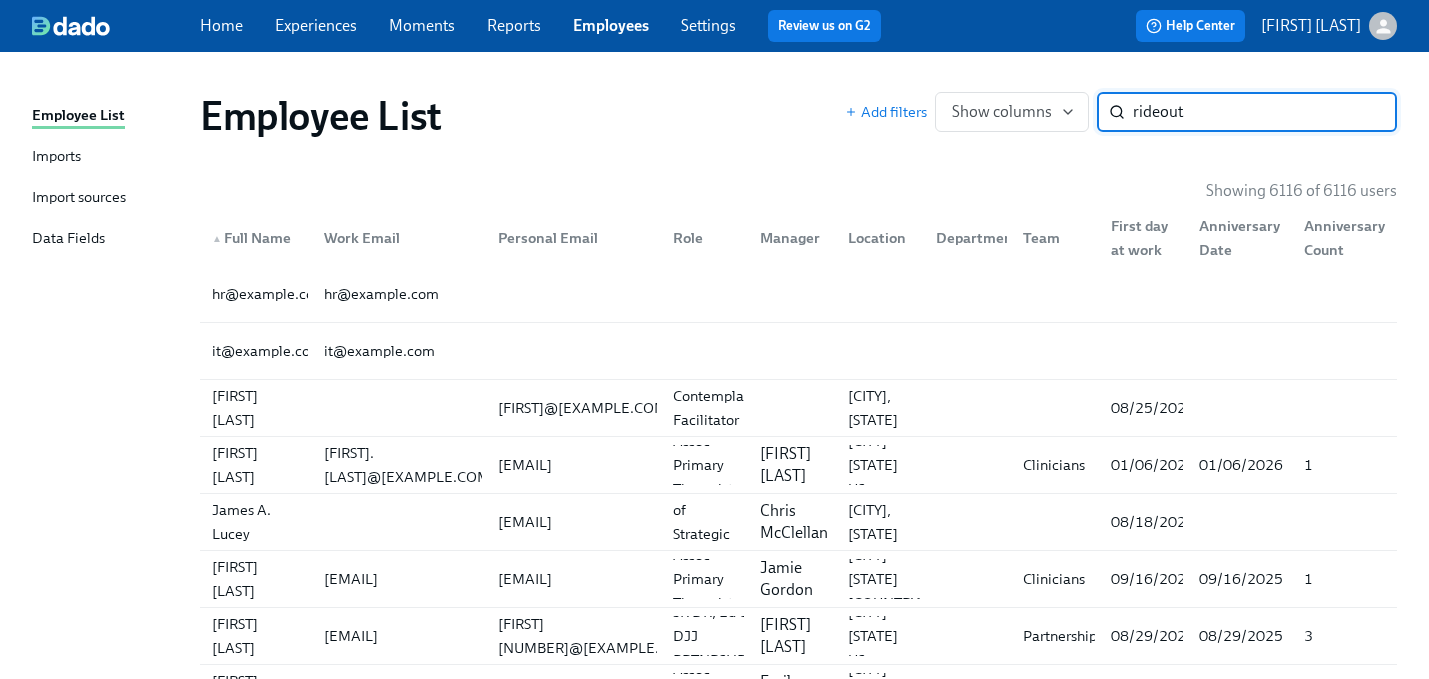 type on "rideout" 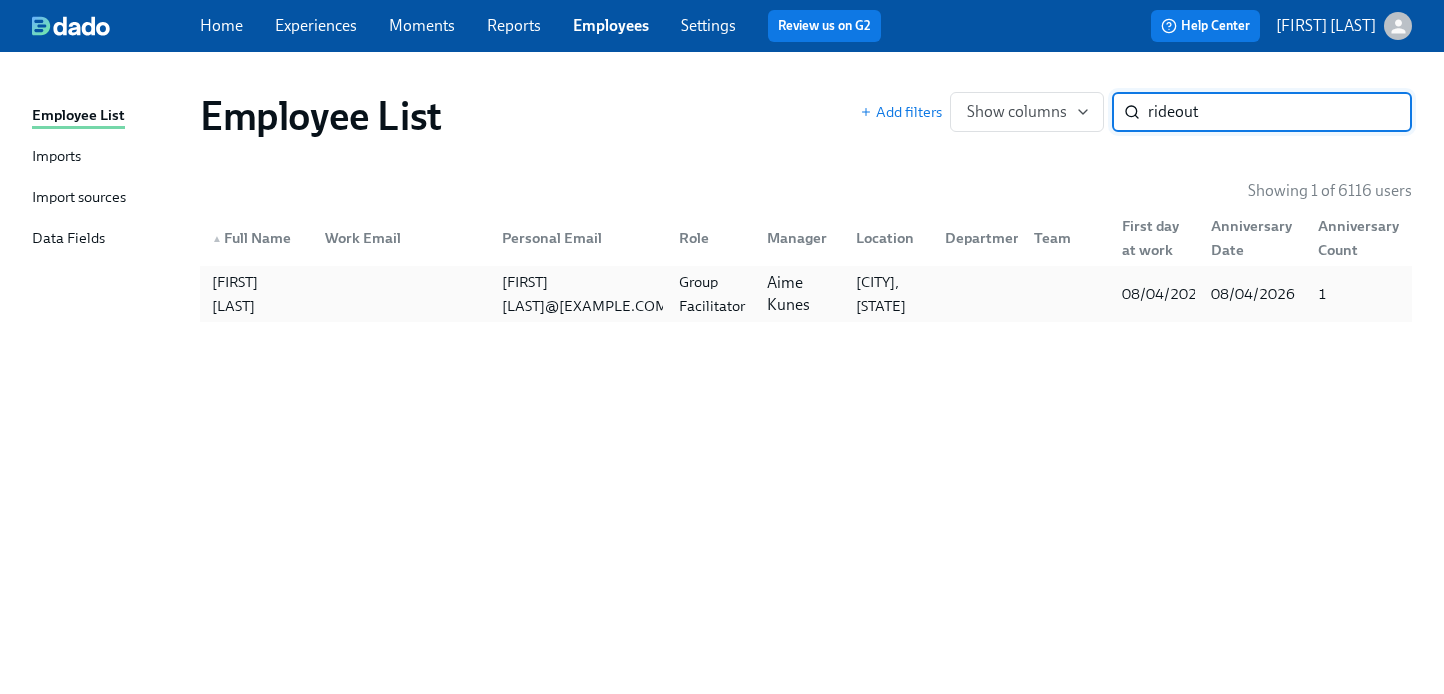 click on "Aime Kunes" at bounding box center (799, 294) 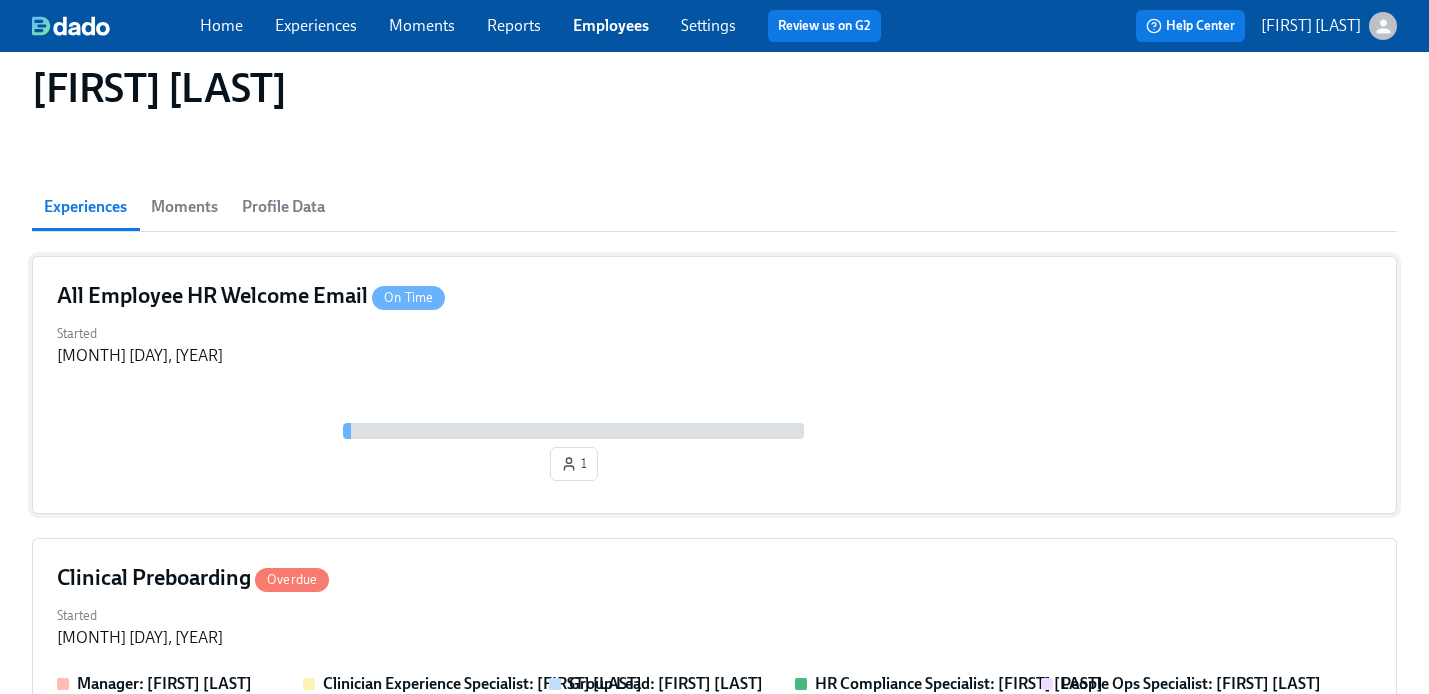 scroll, scrollTop: 246, scrollLeft: 0, axis: vertical 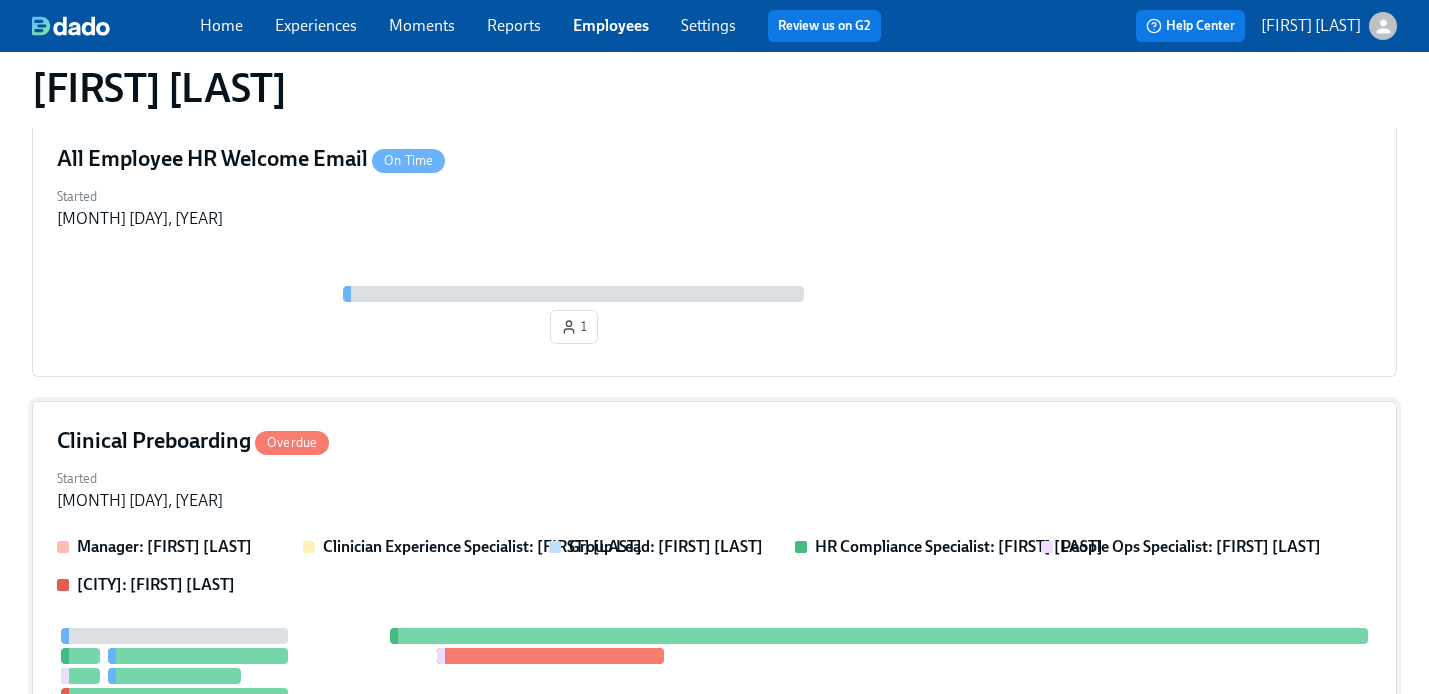 click on "Started [MONTH] [DAY], [YEAR]" at bounding box center (714, 488) 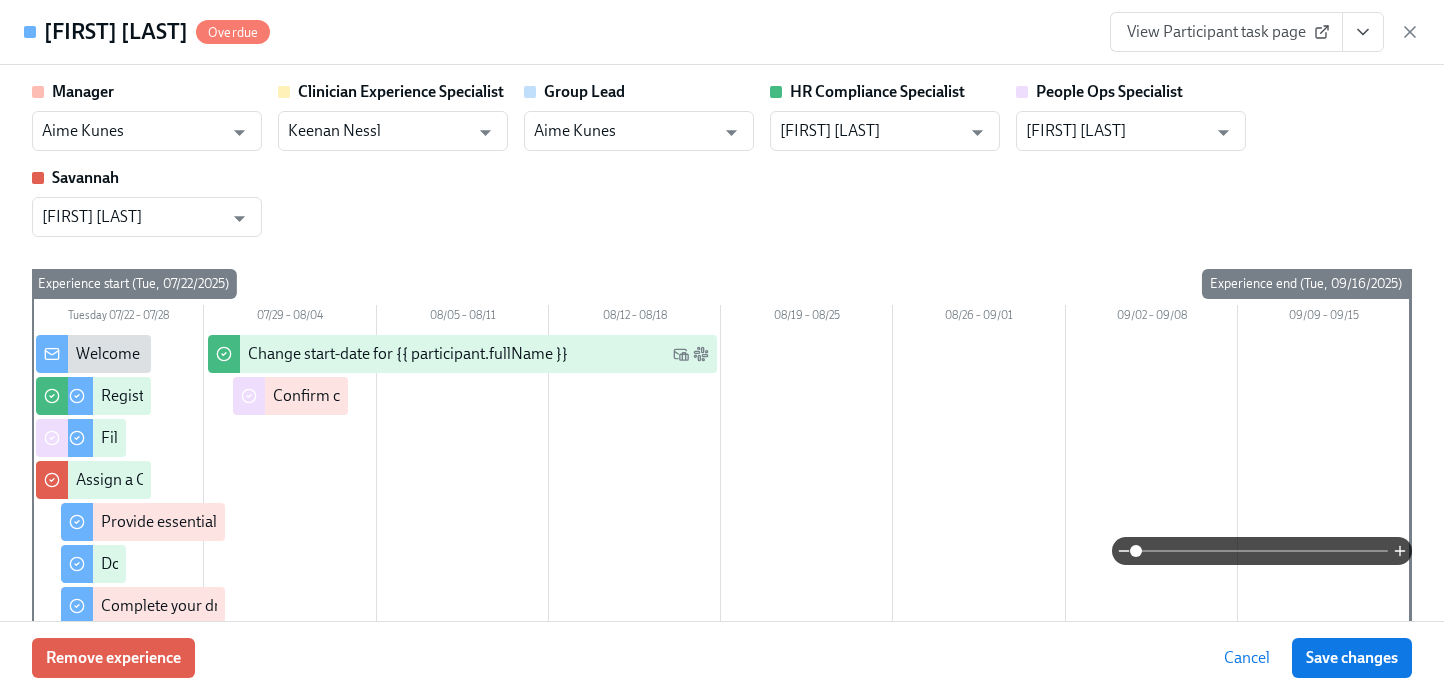 click 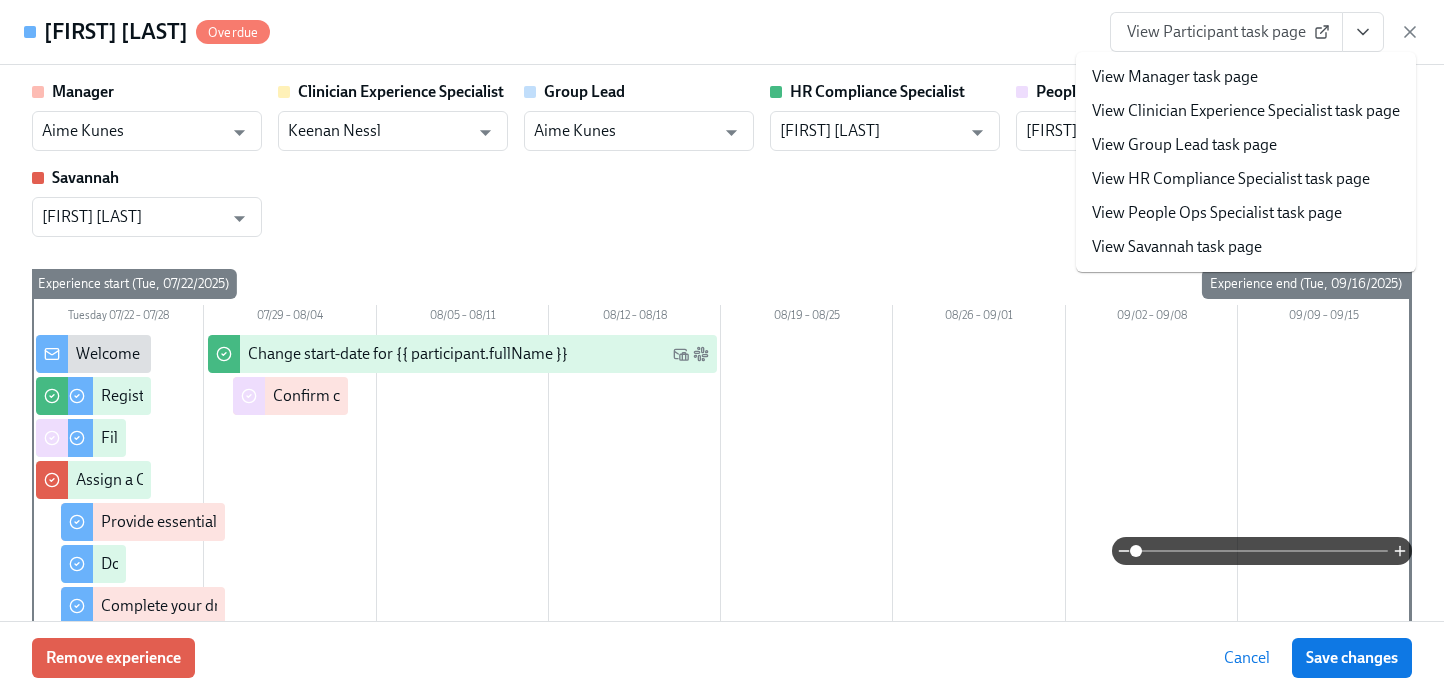 click on "View People Ops Specialist task page" at bounding box center [1217, 213] 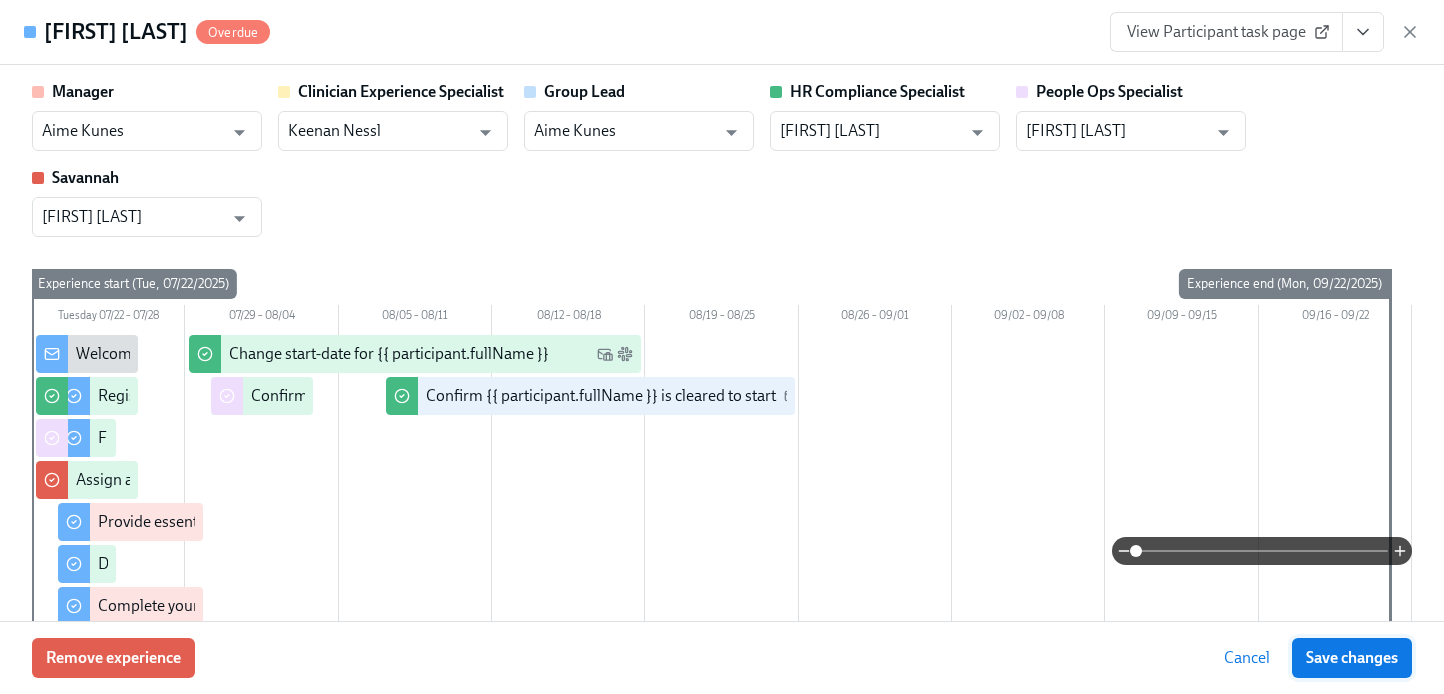 click on "Save changes" at bounding box center (1352, 658) 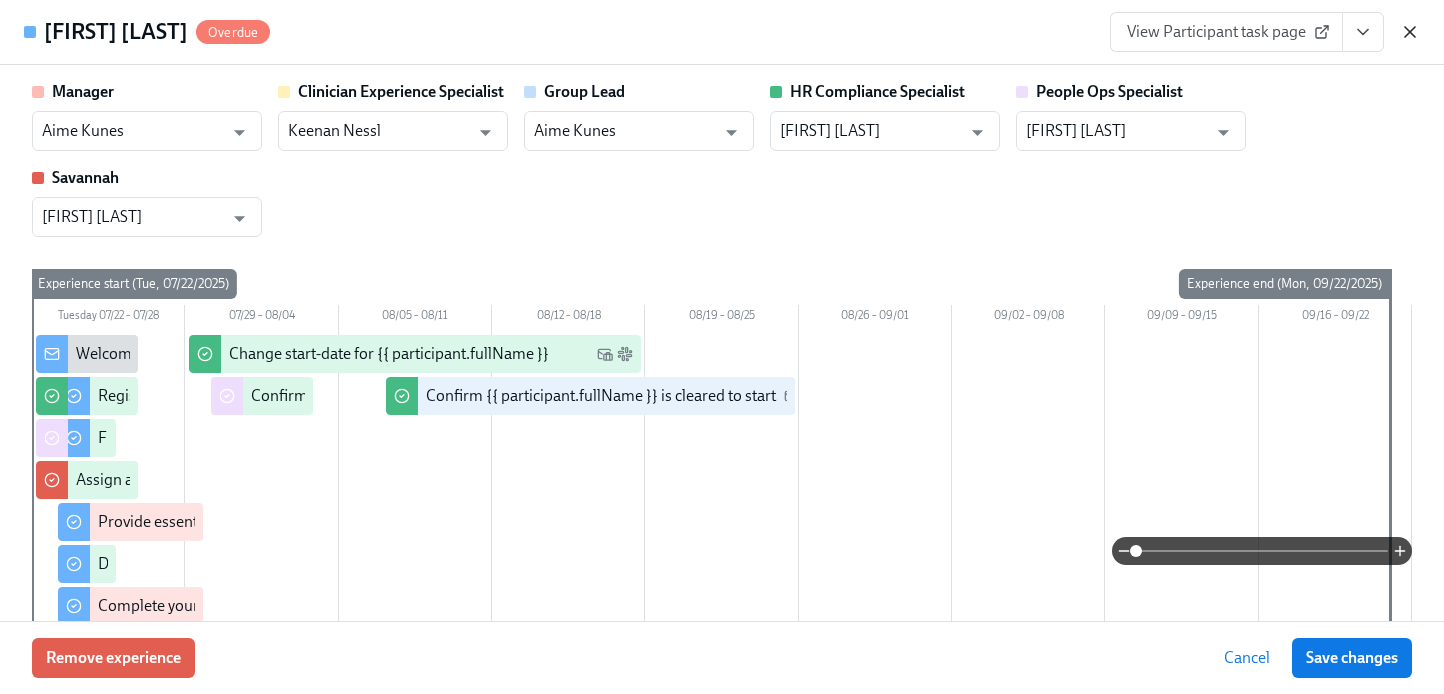 click 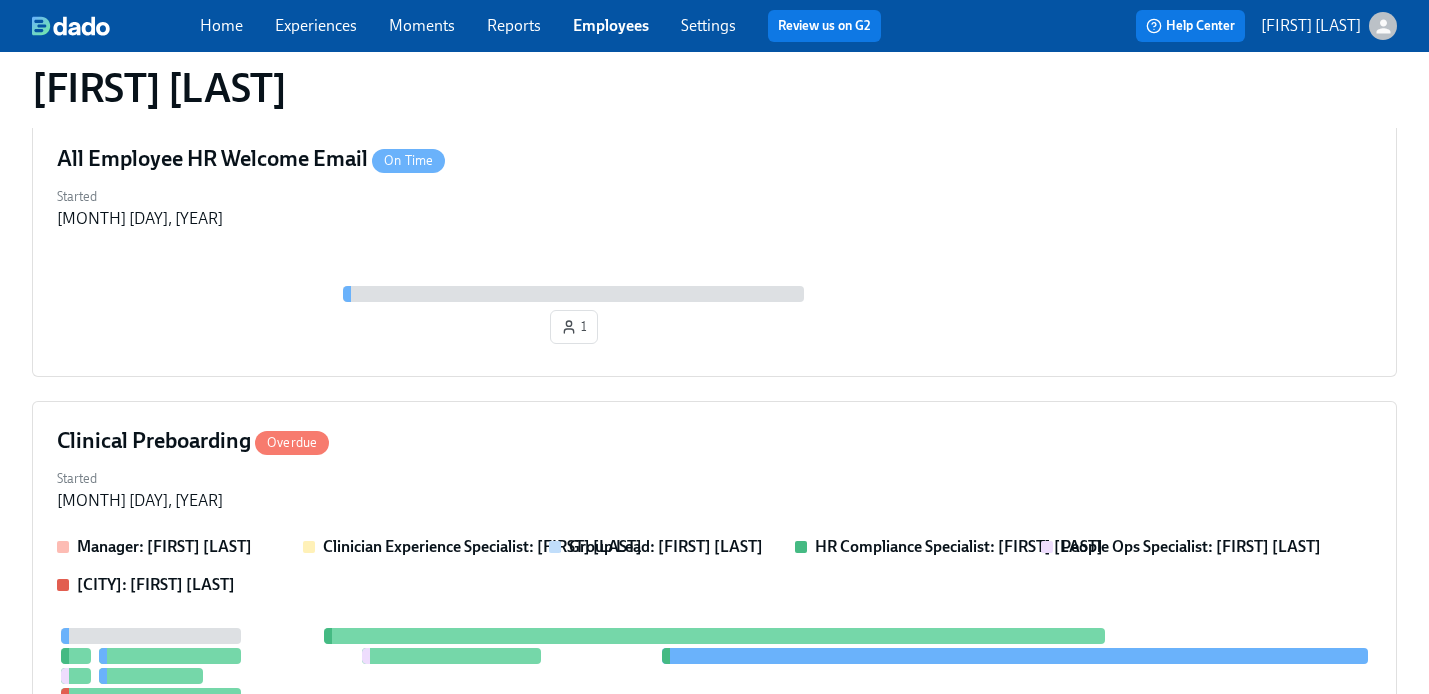 click on "Employees" at bounding box center (611, 25) 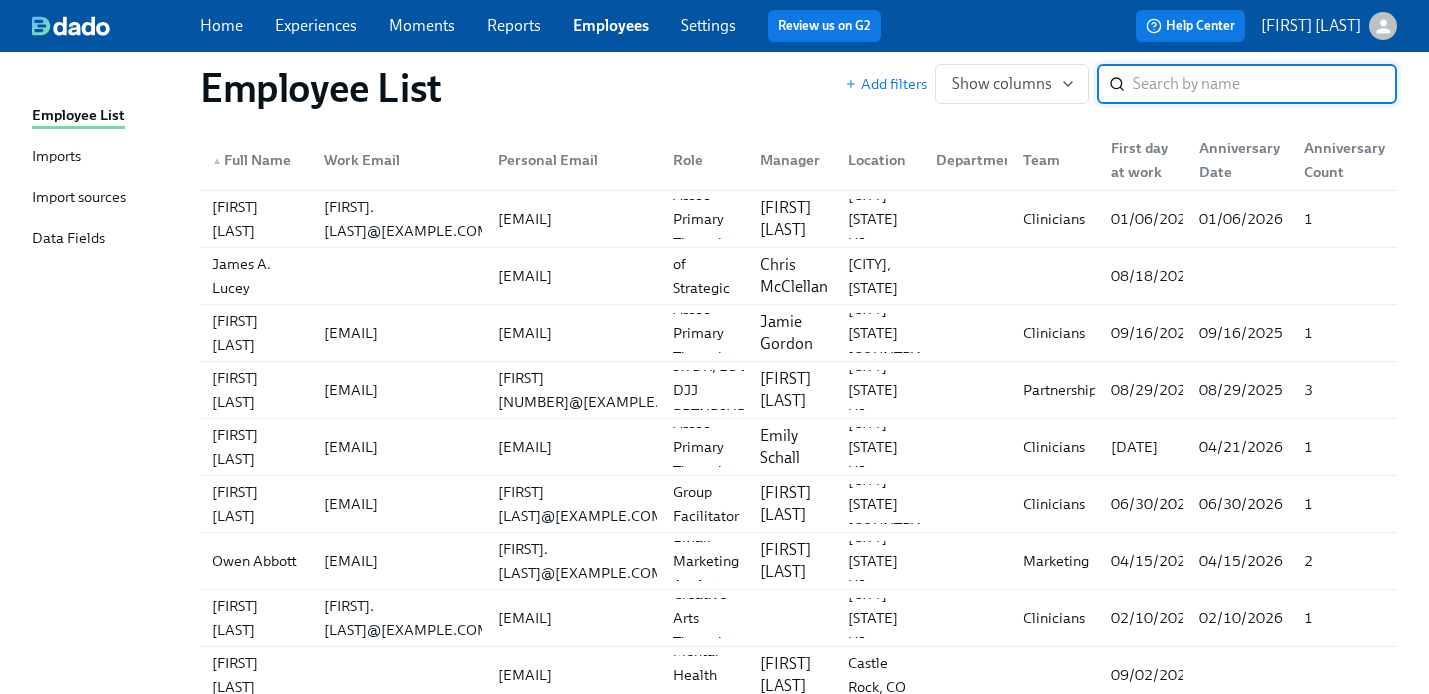 scroll, scrollTop: 0, scrollLeft: 0, axis: both 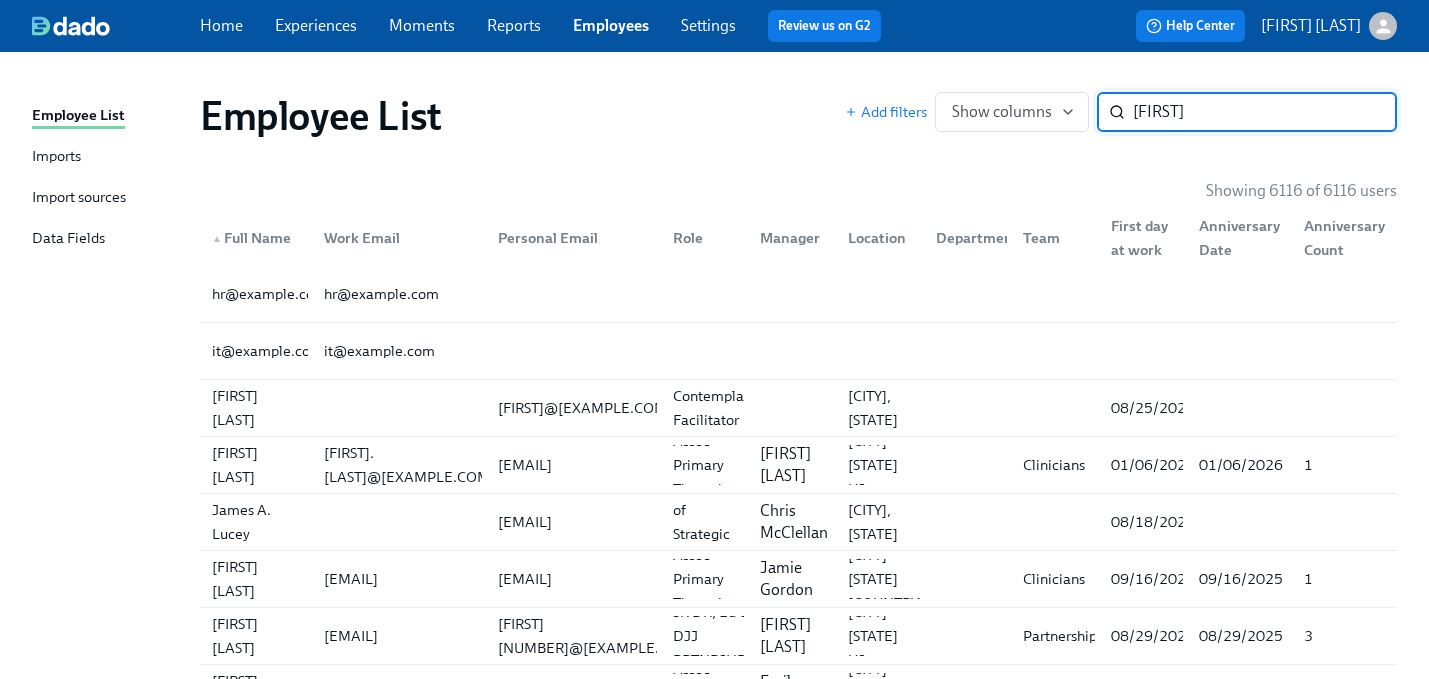 type on "[FIRST]" 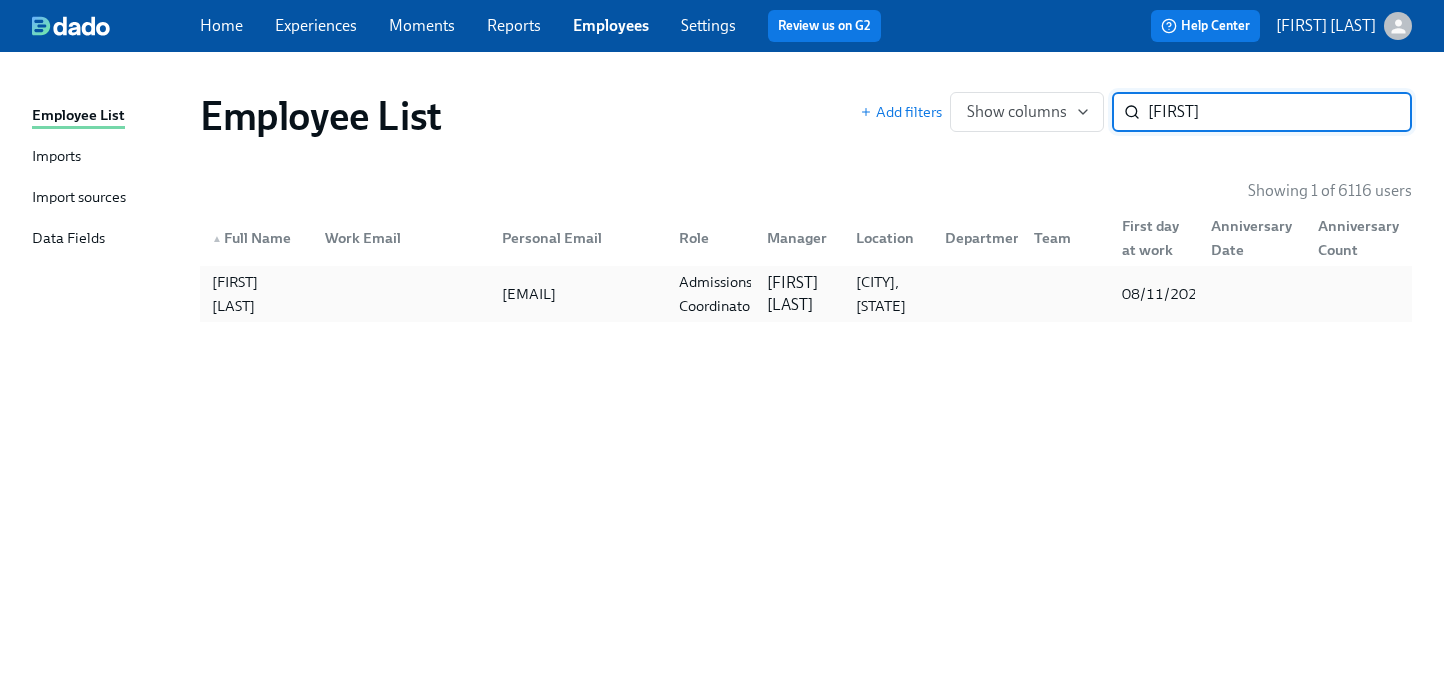 click on "[FIRST] [LAST]" at bounding box center [799, 294] 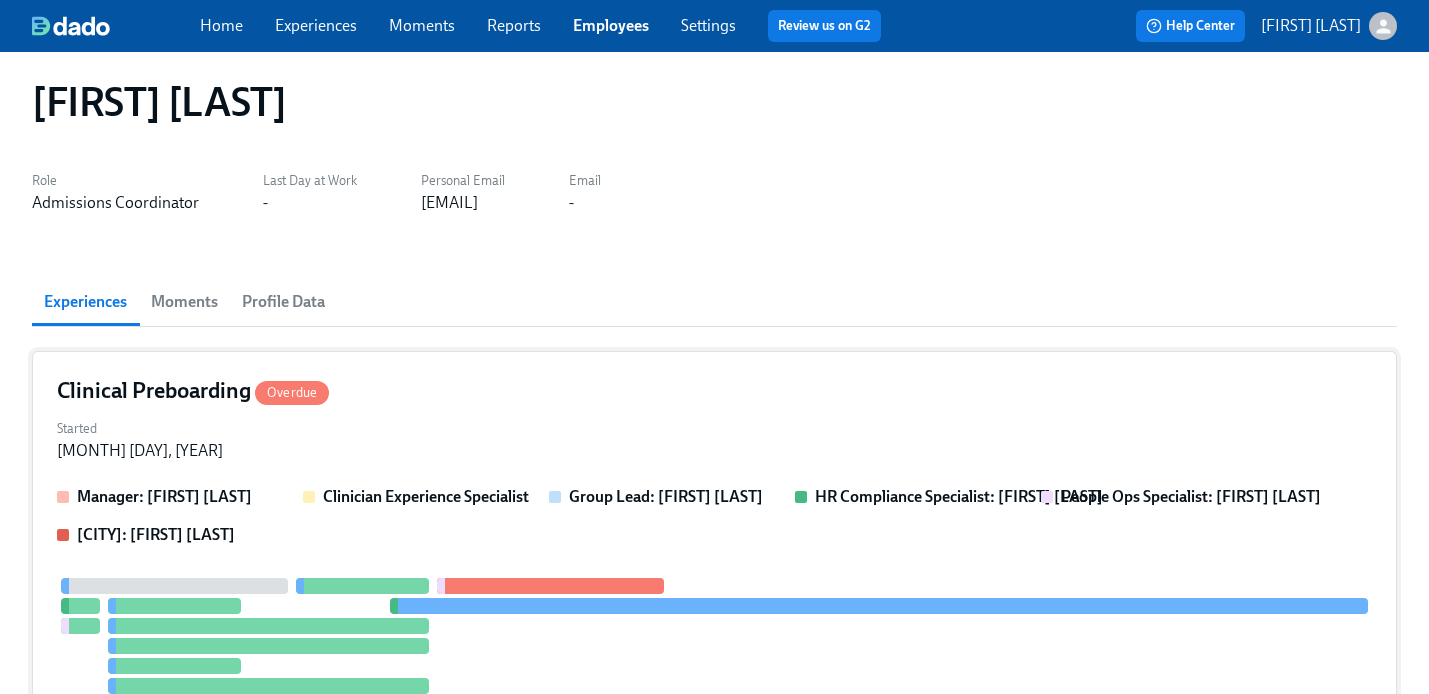 scroll, scrollTop: 16, scrollLeft: 0, axis: vertical 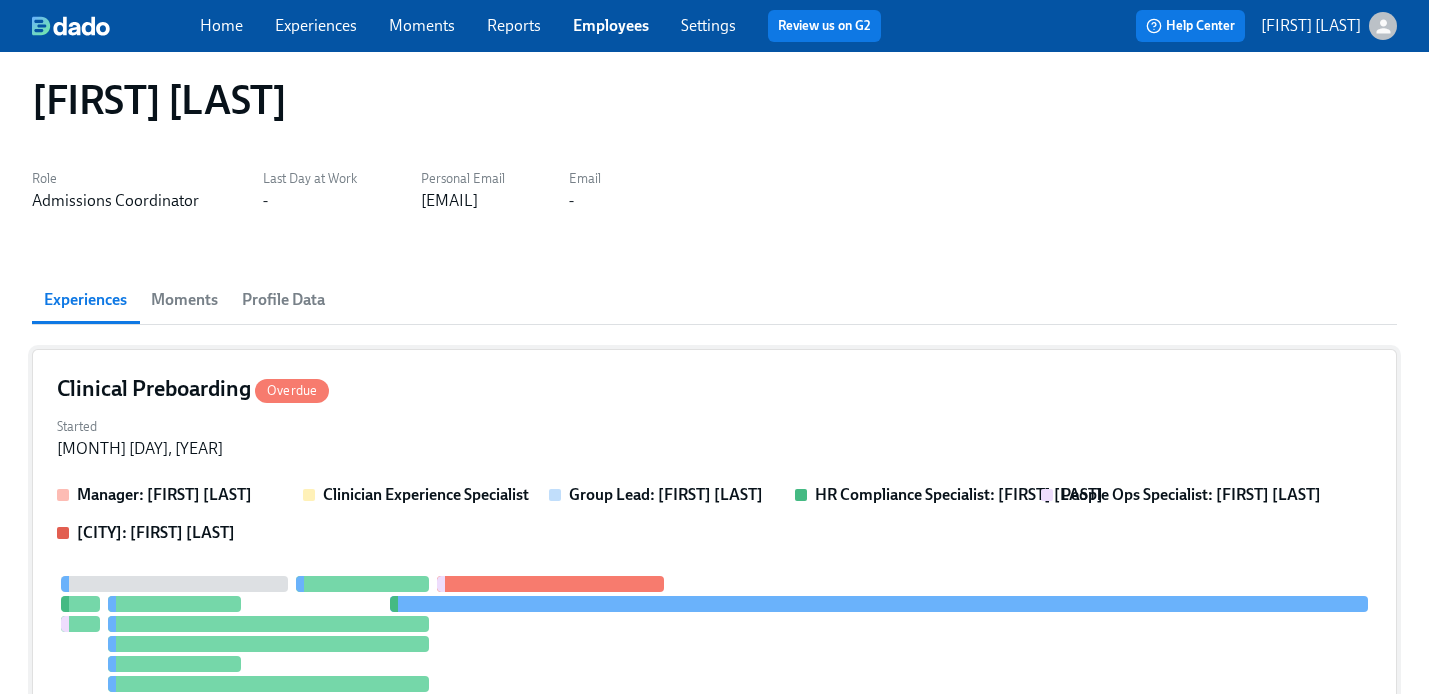 click on "Clinical Preboarding   Overdue Started [DATE] Manager: [FIRST] [LAST] Clinician Experience Specialist Group Lead: [FIRST] [LAST] HR Compliance Specialist: [LAST] [LAST] People Ops Specialist: [FIRST] [LAST] [CITY]: [FIRST] [LAST] 1" at bounding box center [714, 638] 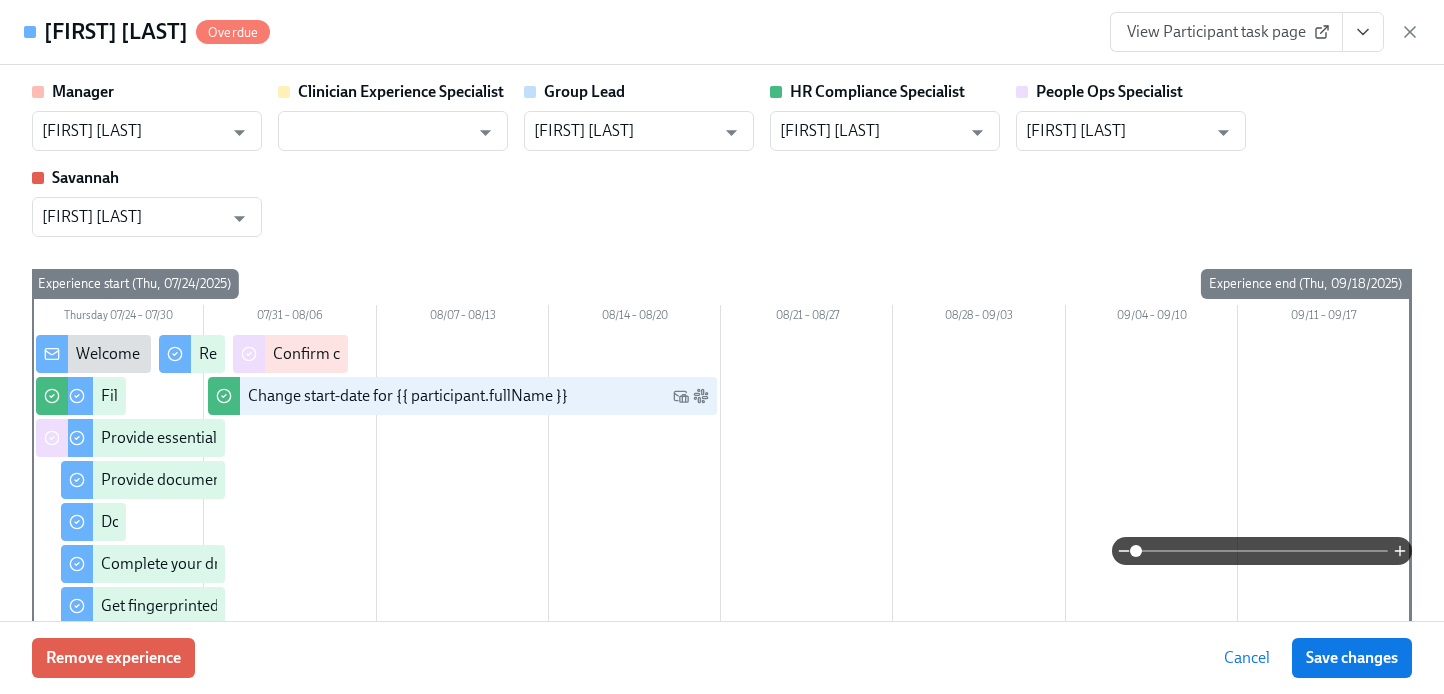 click 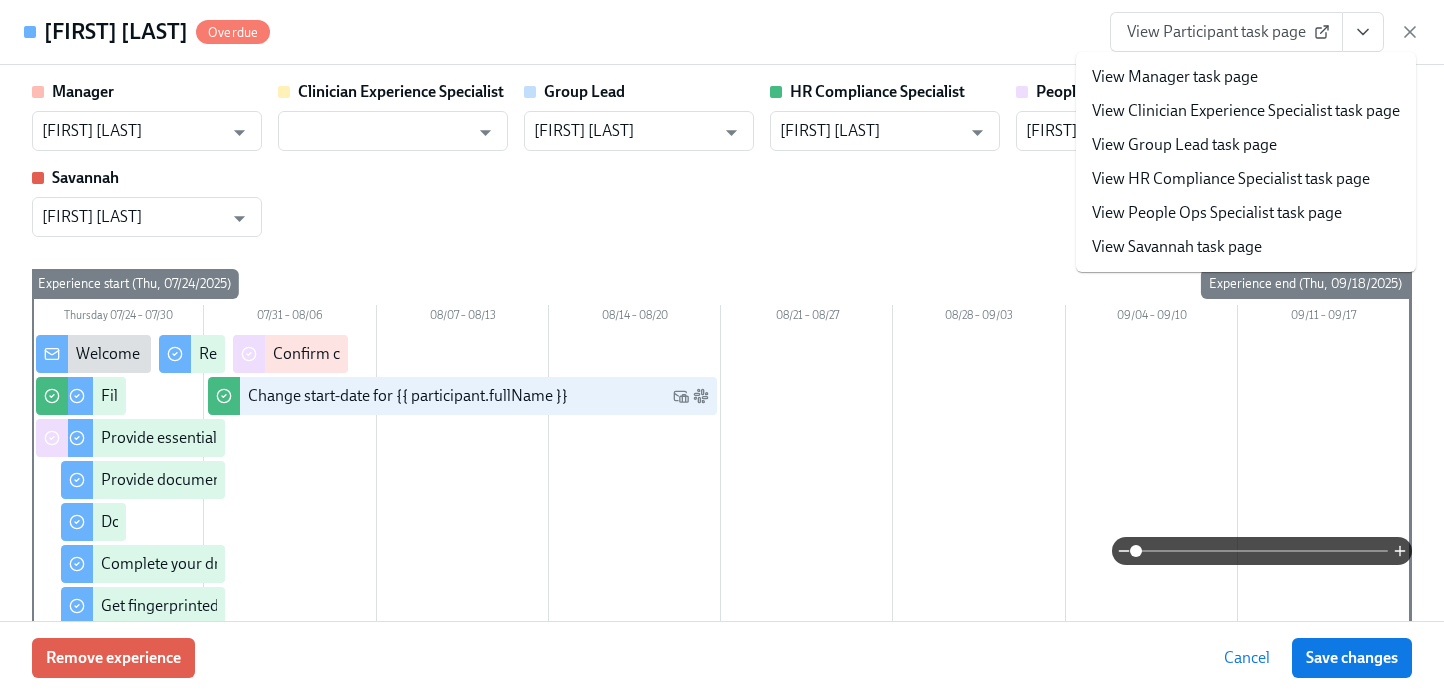 click on "View People Ops Specialist task page" at bounding box center [1217, 213] 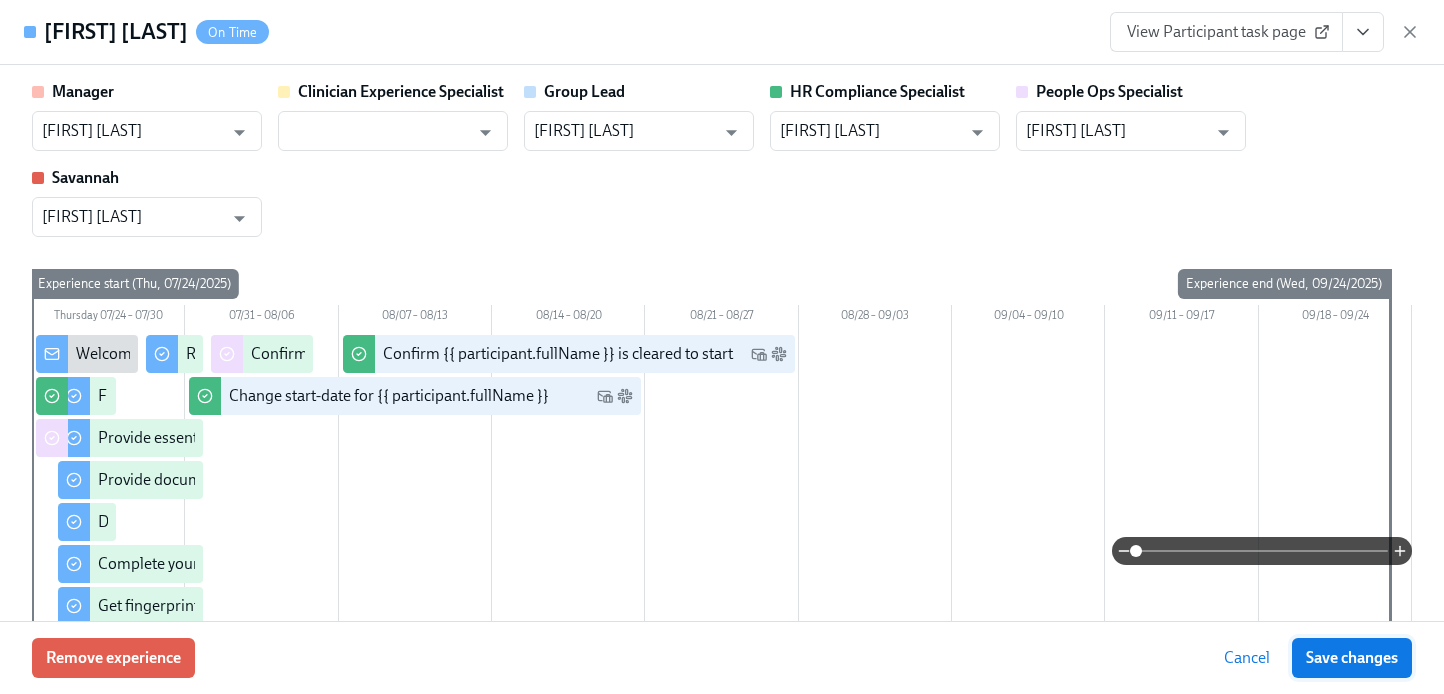 click on "Save changes" at bounding box center (1352, 658) 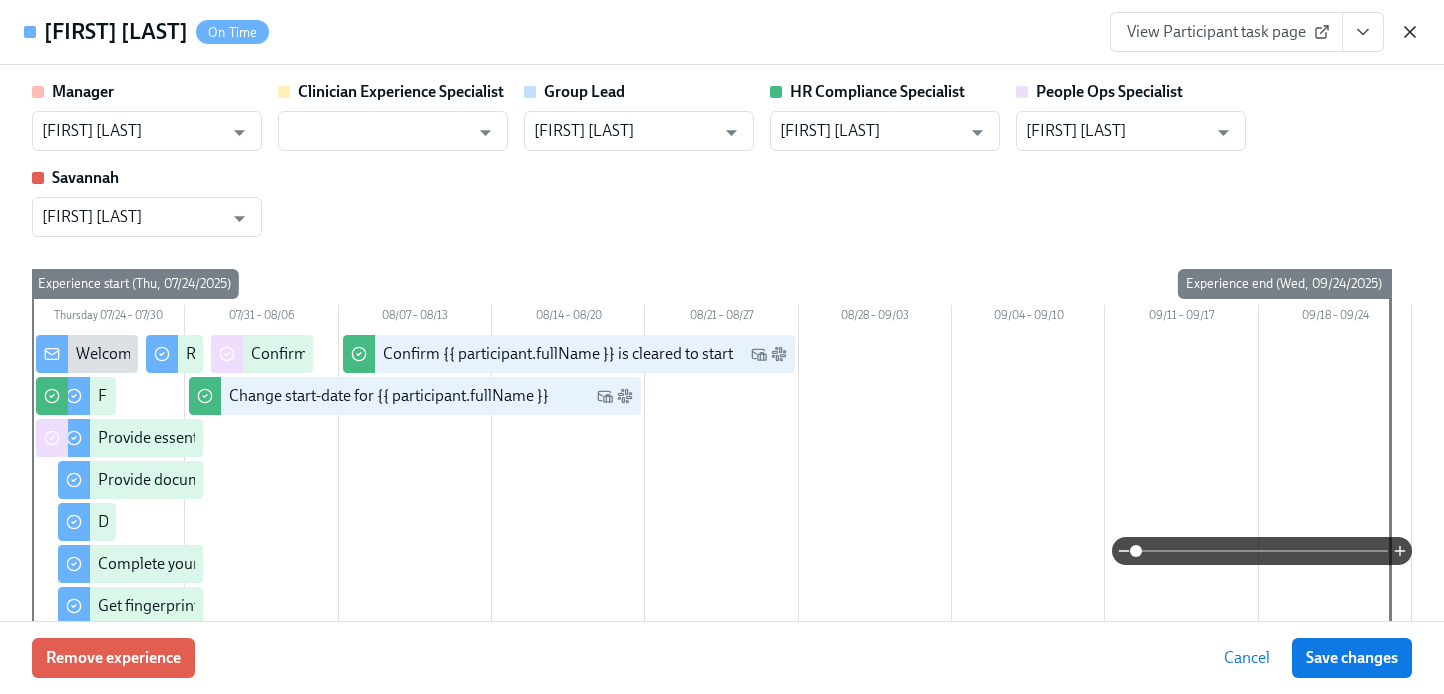 click 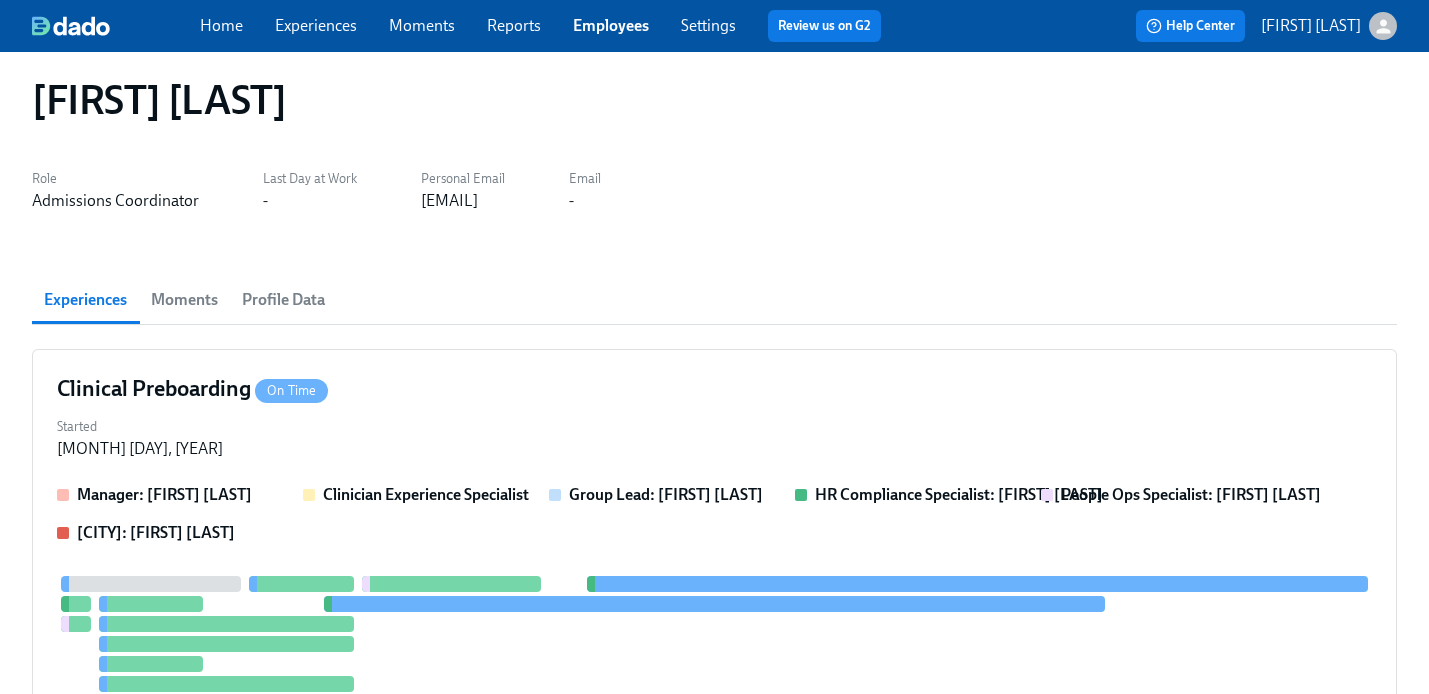 click on "Employees" at bounding box center [611, 25] 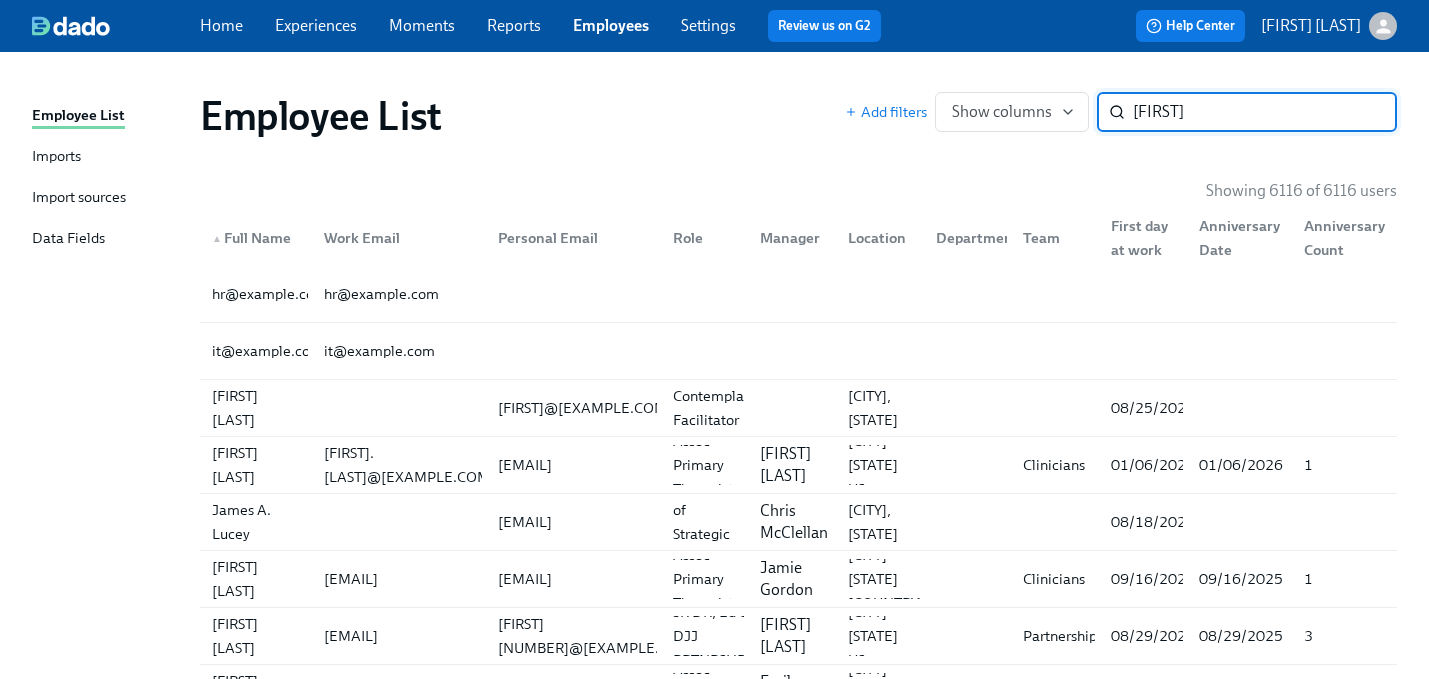 type on "[FIRST]" 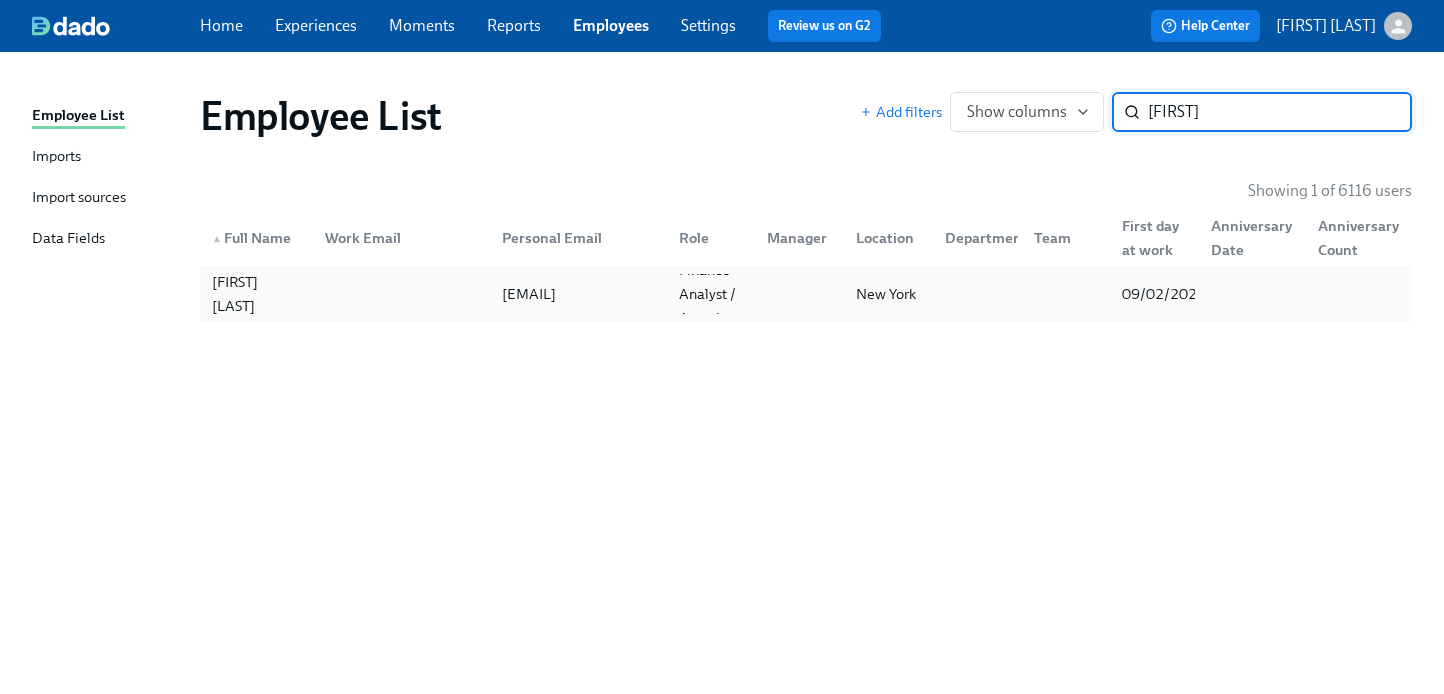 click on "[FIRST] [LAST] [EMAIL] [ROLE] [FIRST] [FIRST] [DATE]" at bounding box center (806, 294) 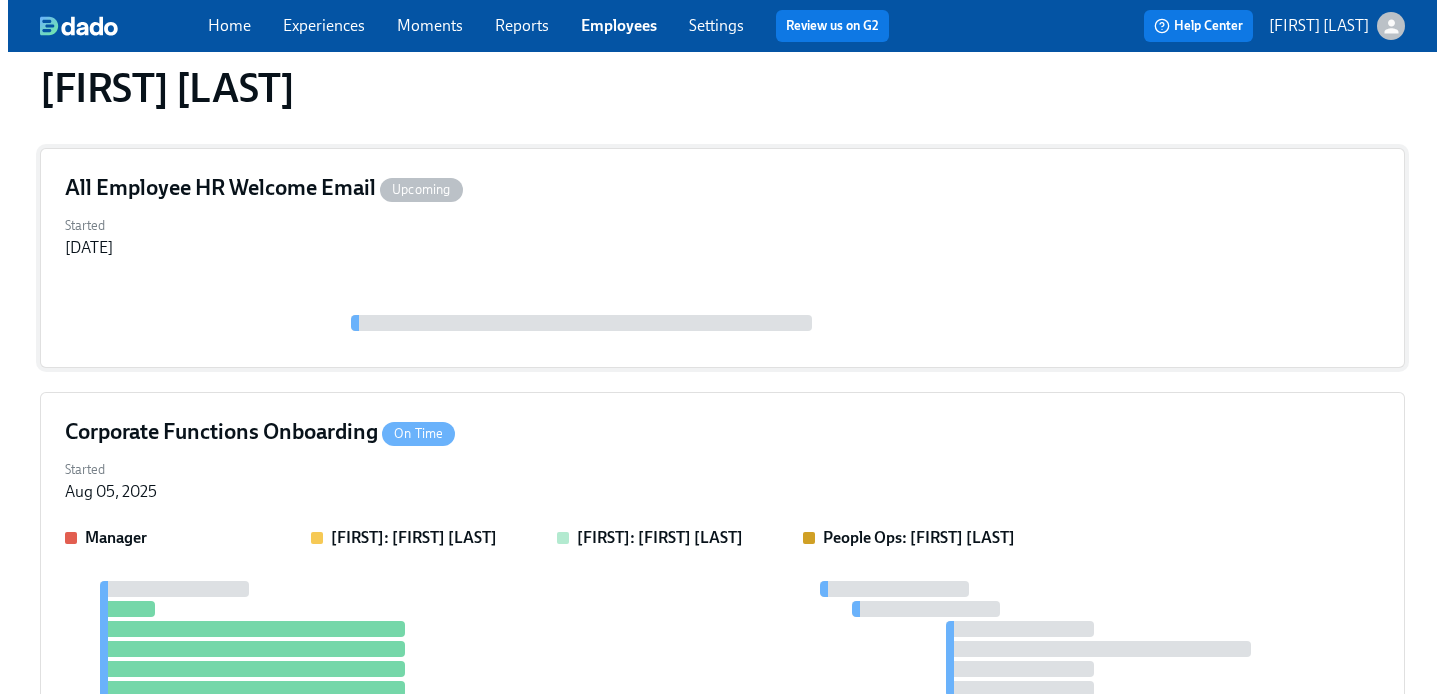 scroll, scrollTop: 269, scrollLeft: 0, axis: vertical 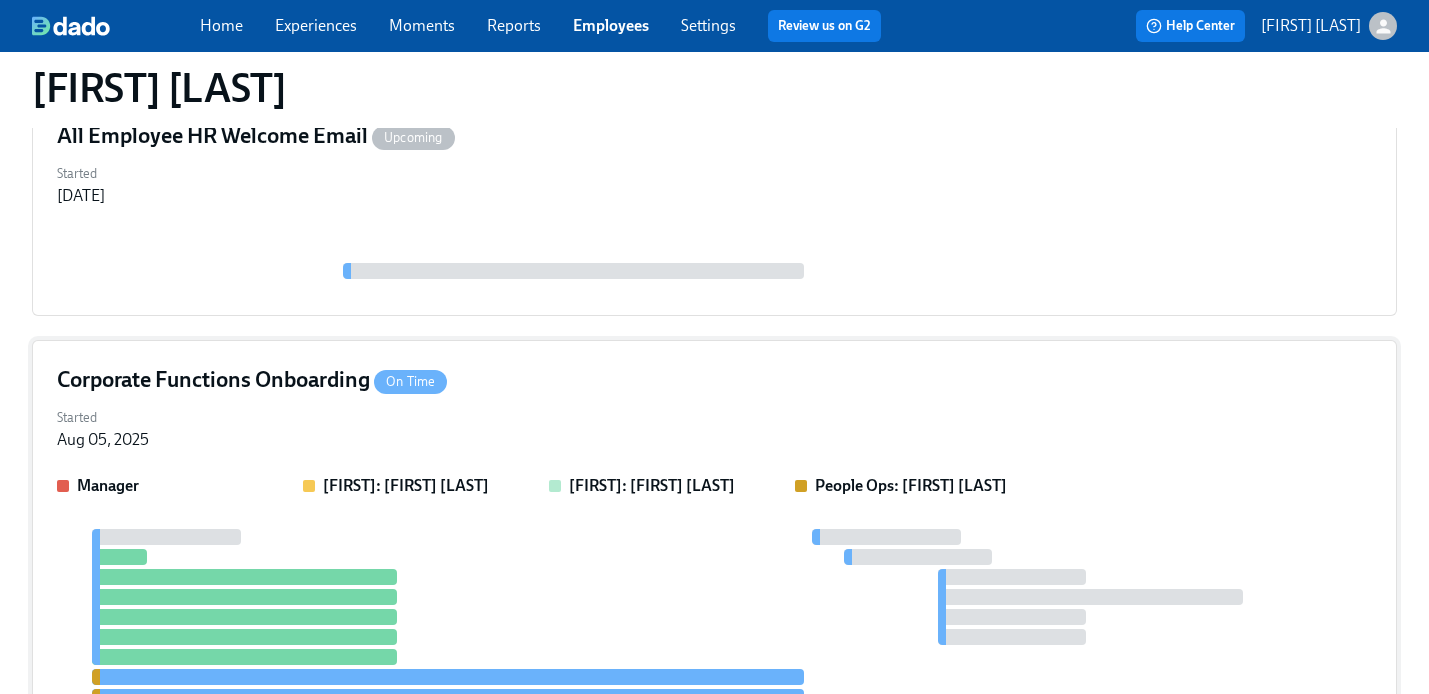 click on "Started [MONTH] [DAY], [YEAR]" at bounding box center (714, 427) 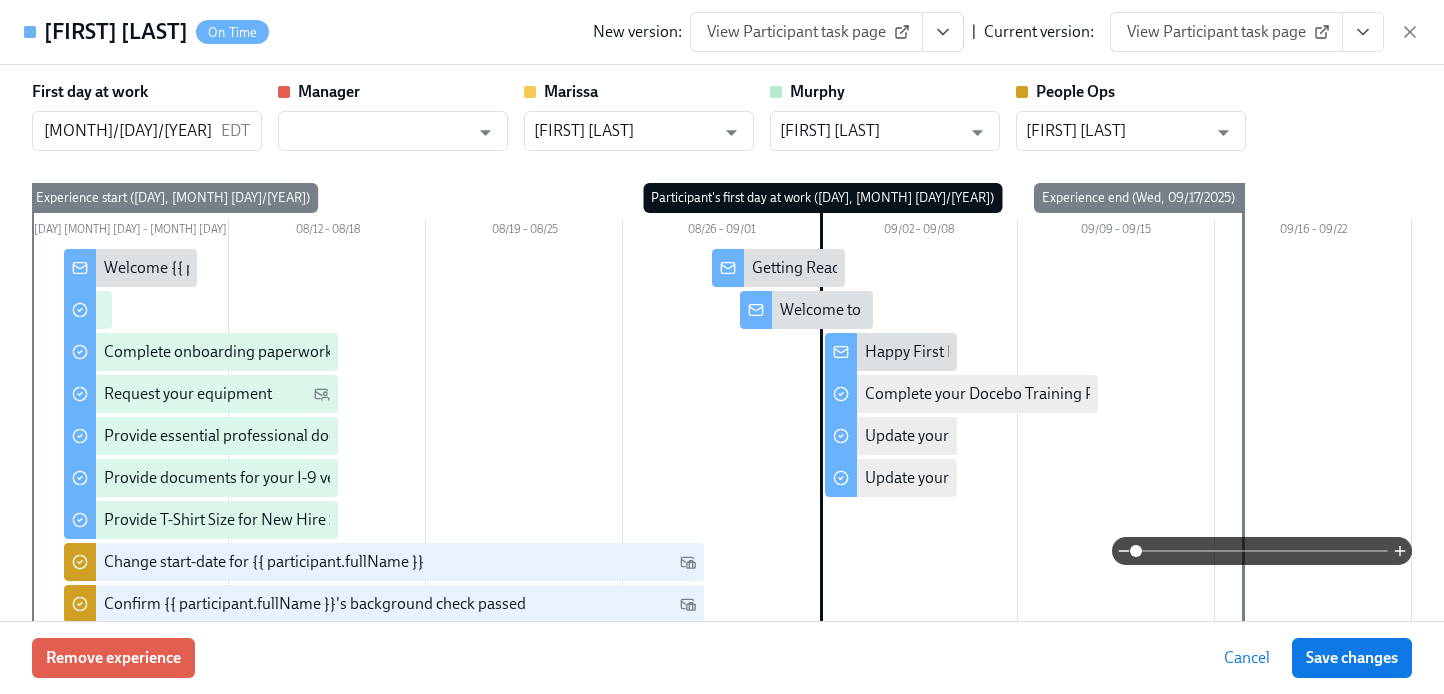 click at bounding box center (1363, 32) 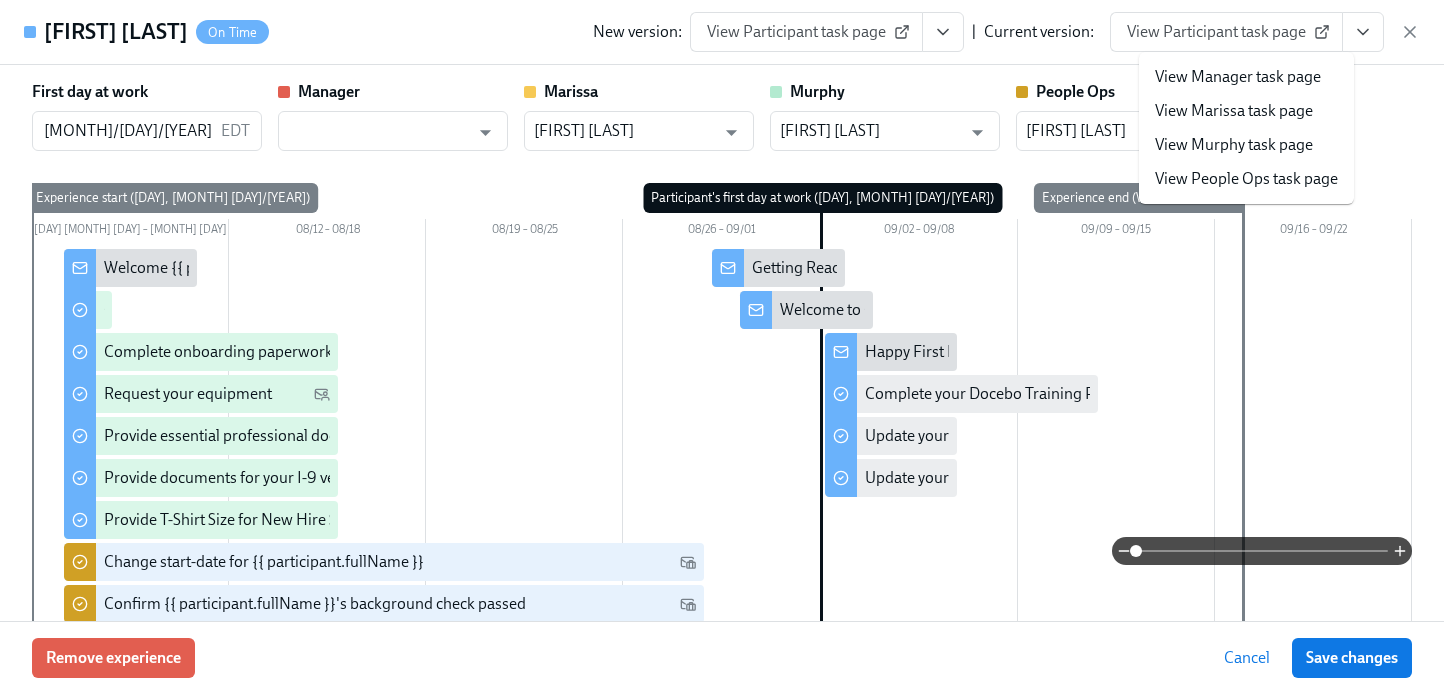 click on "View People Ops task page" at bounding box center (1246, 179) 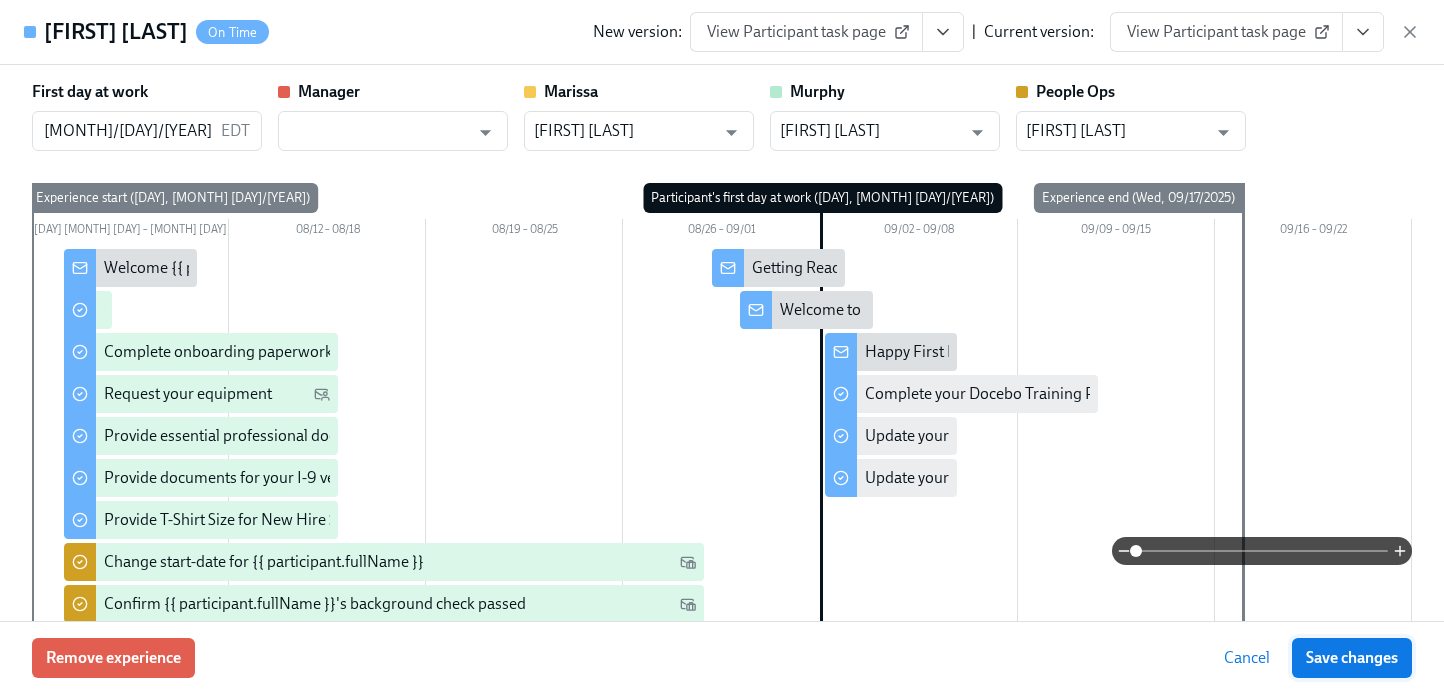 click on "Save changes" at bounding box center (1352, 658) 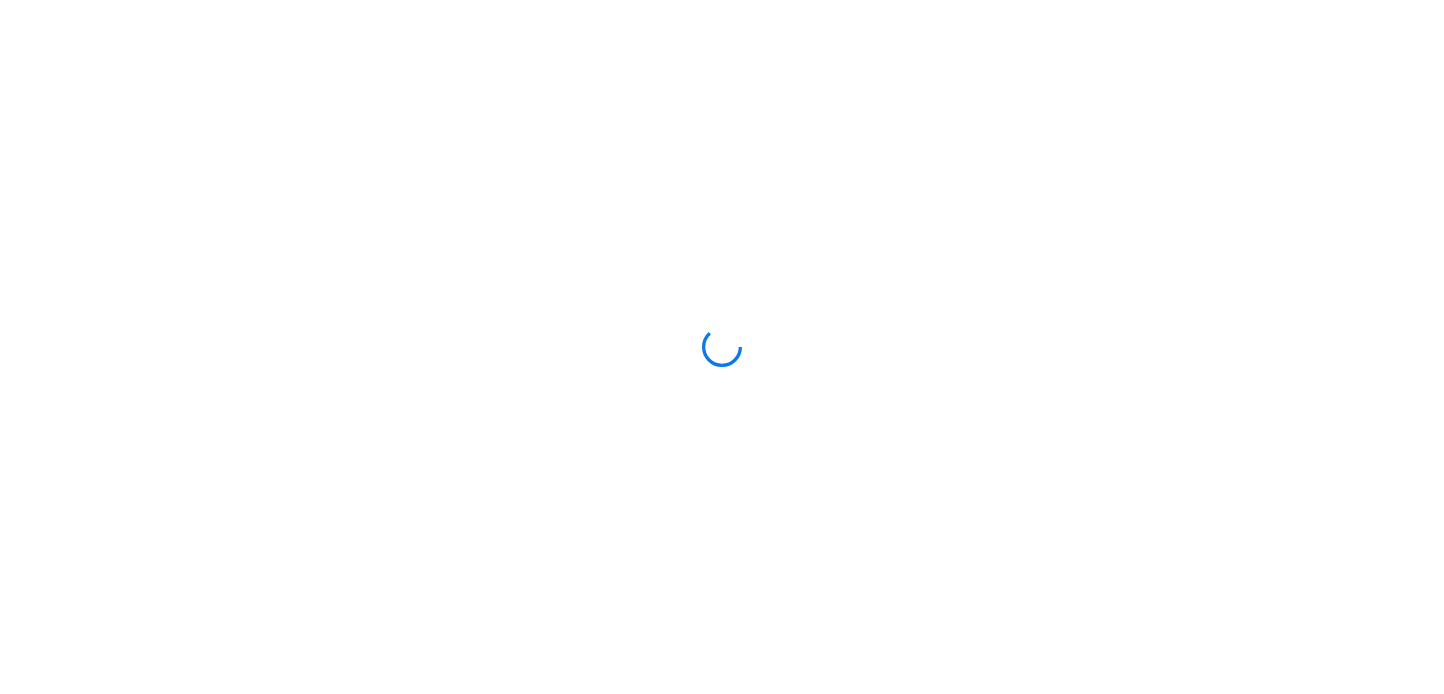 scroll, scrollTop: 0, scrollLeft: 0, axis: both 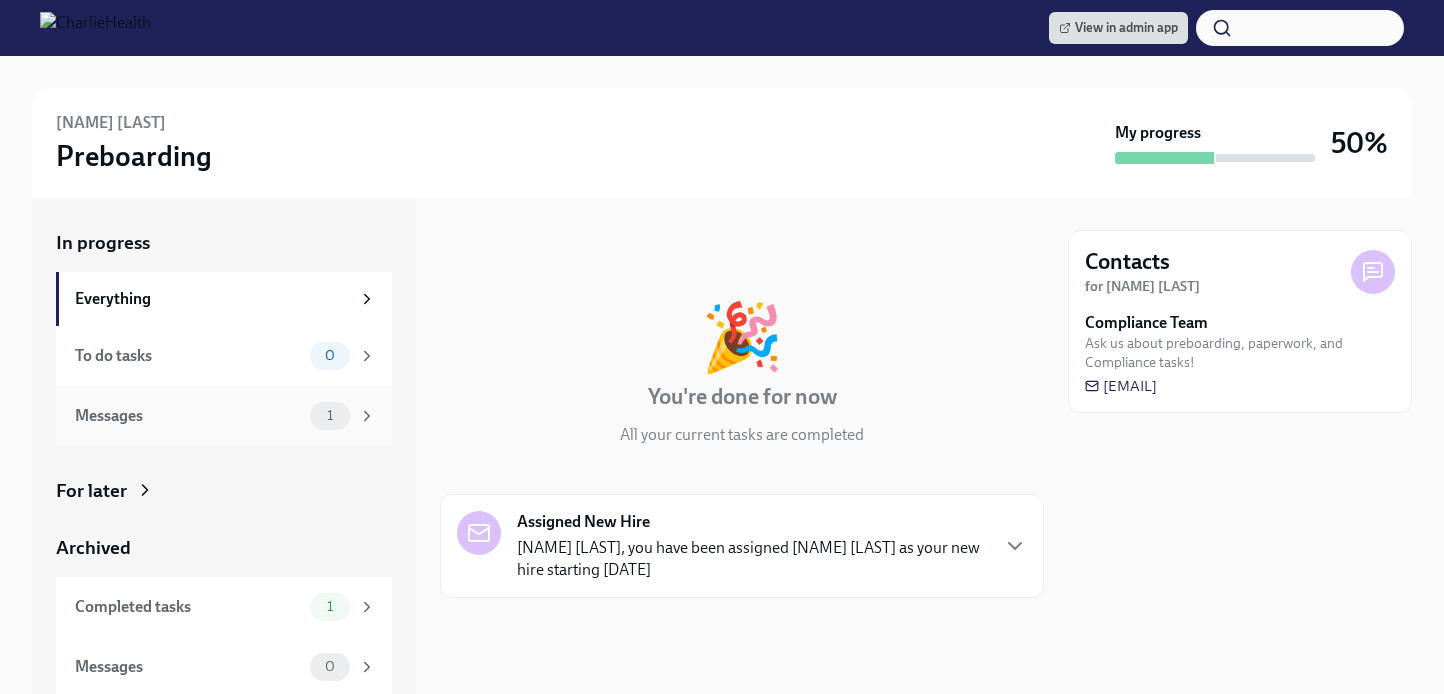 click on "Messages" at bounding box center [188, 416] 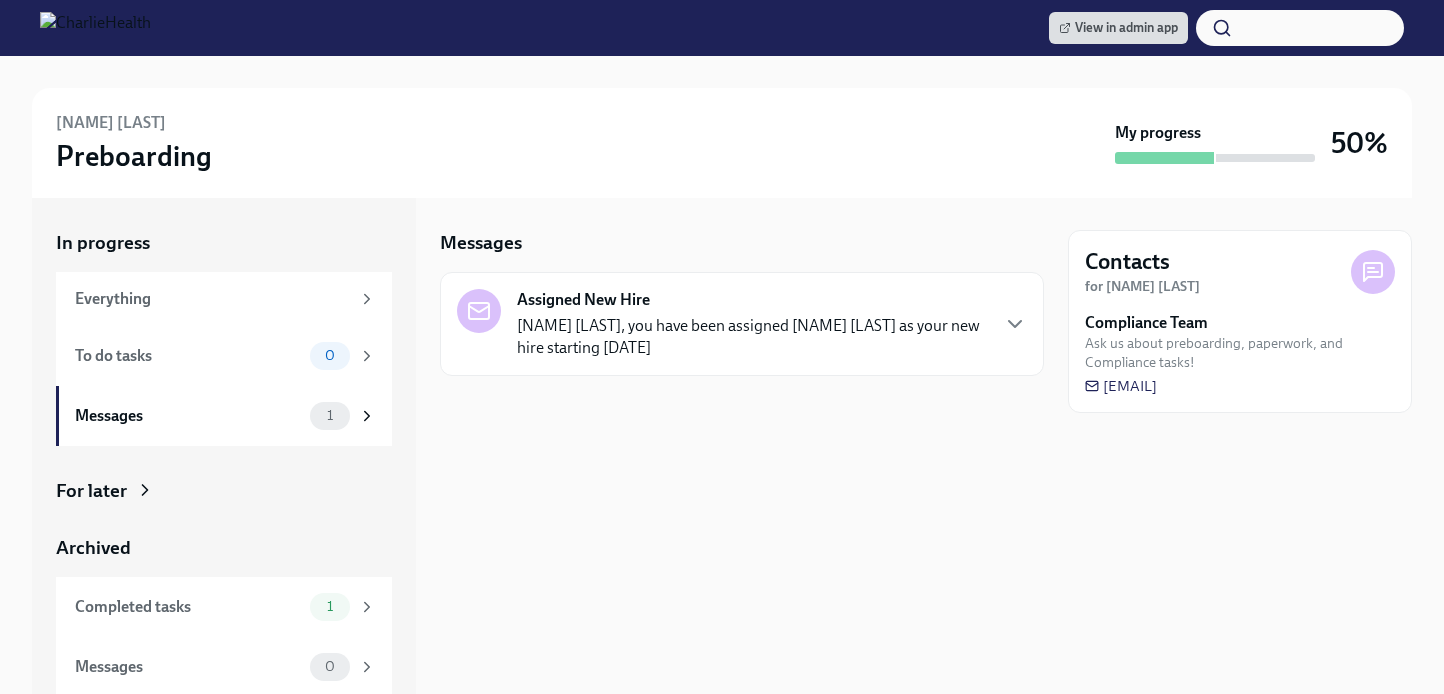 click on "For later" at bounding box center [224, 491] 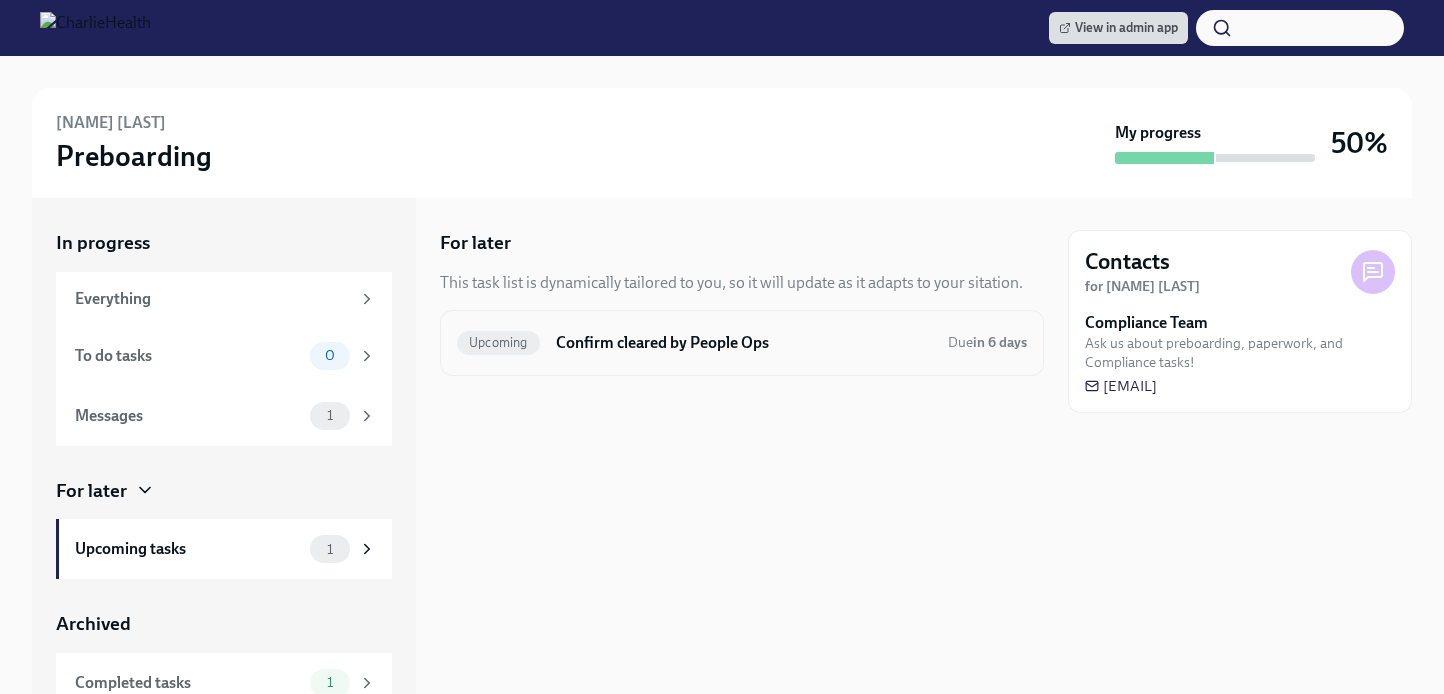 click on "Upcoming Confirm cleared by People Ops Due  in 6 days" at bounding box center (742, 343) 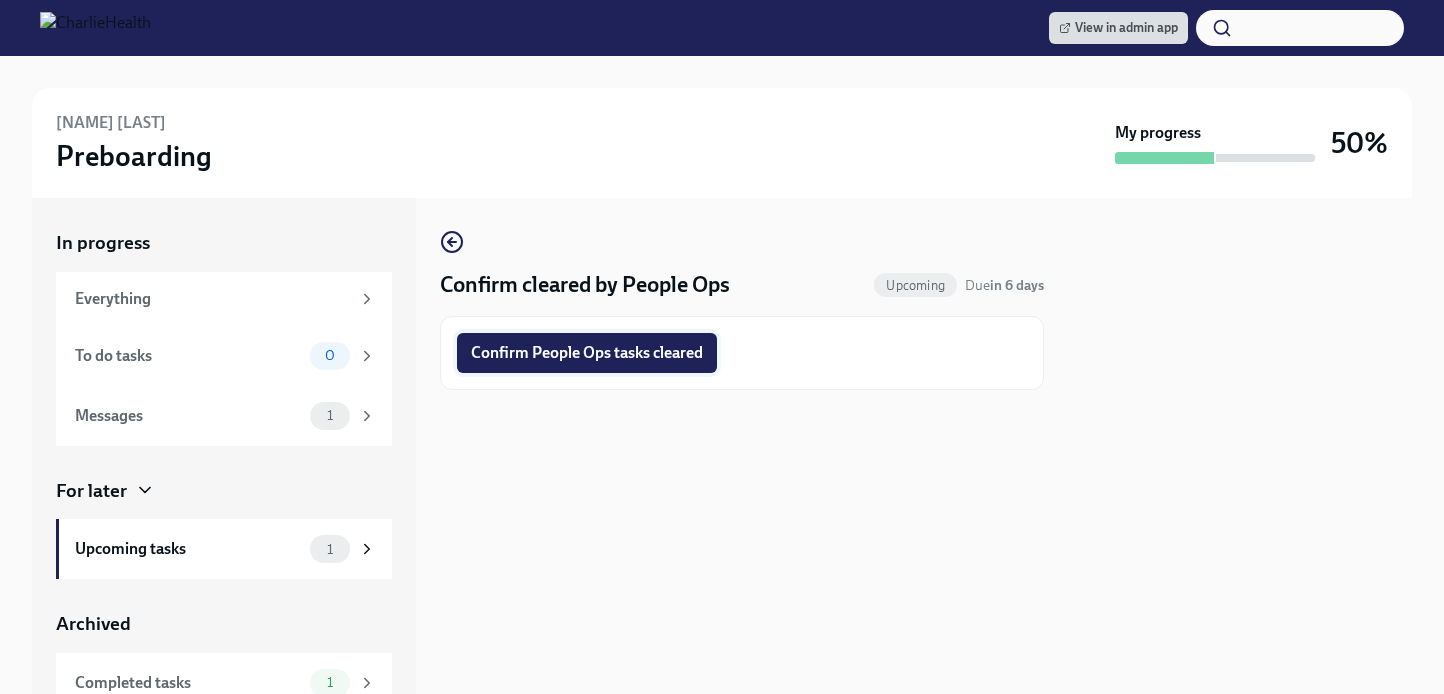 click on "Confirm People Ops tasks cleared" at bounding box center (587, 353) 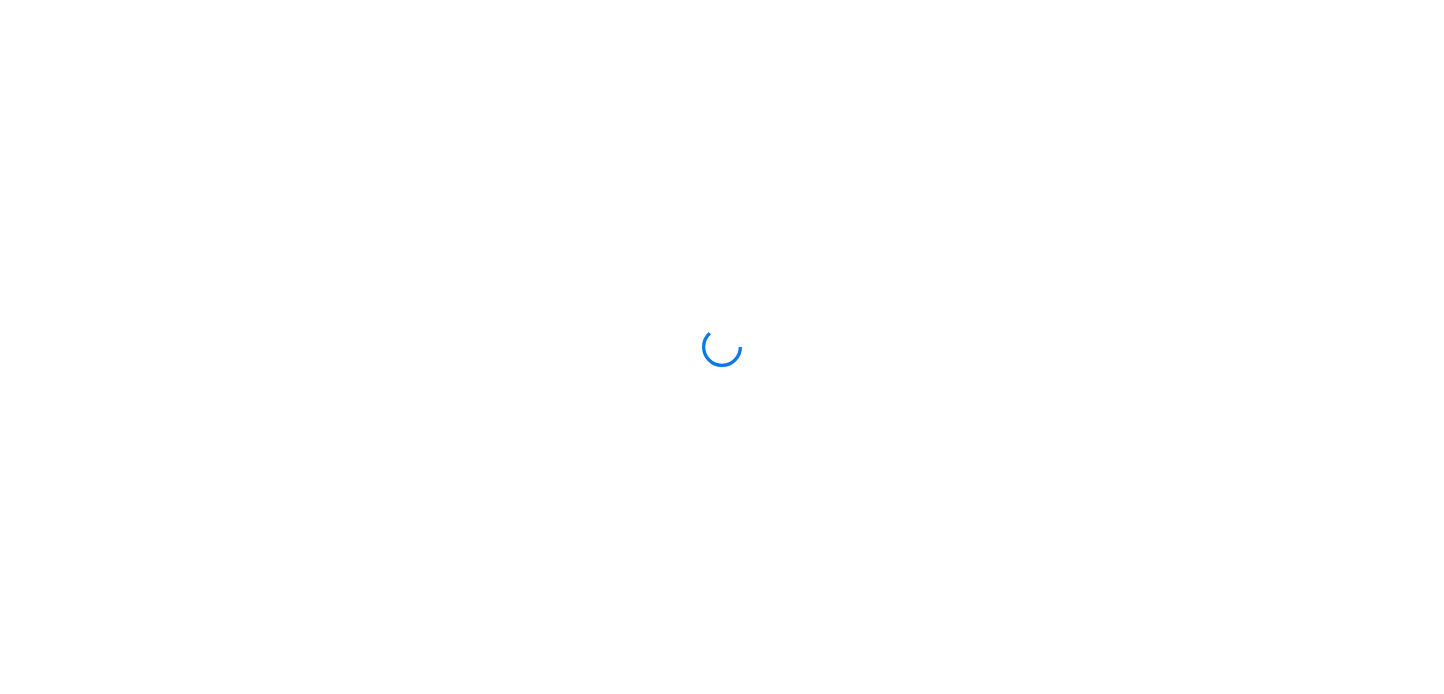 scroll, scrollTop: 0, scrollLeft: 0, axis: both 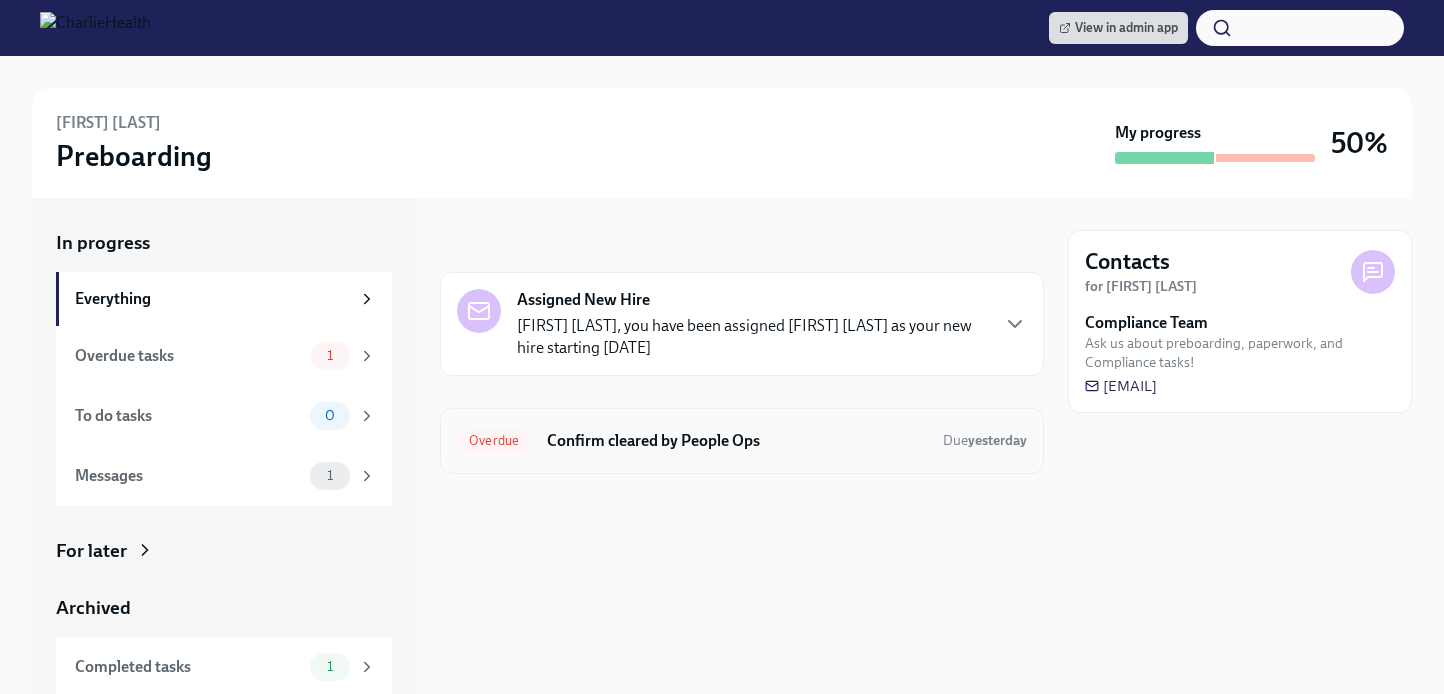 click on "Confirm cleared by People Ops" at bounding box center (737, 441) 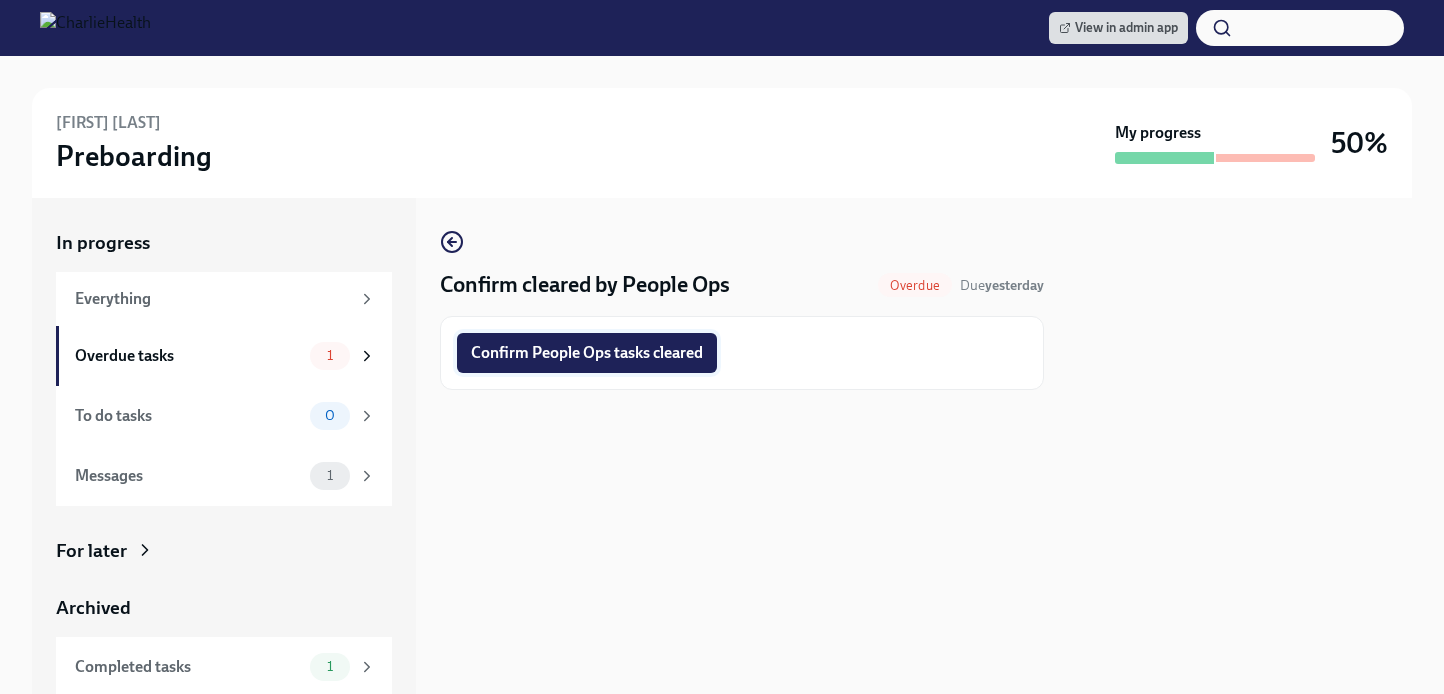 click on "Confirm People Ops tasks cleared" at bounding box center (587, 353) 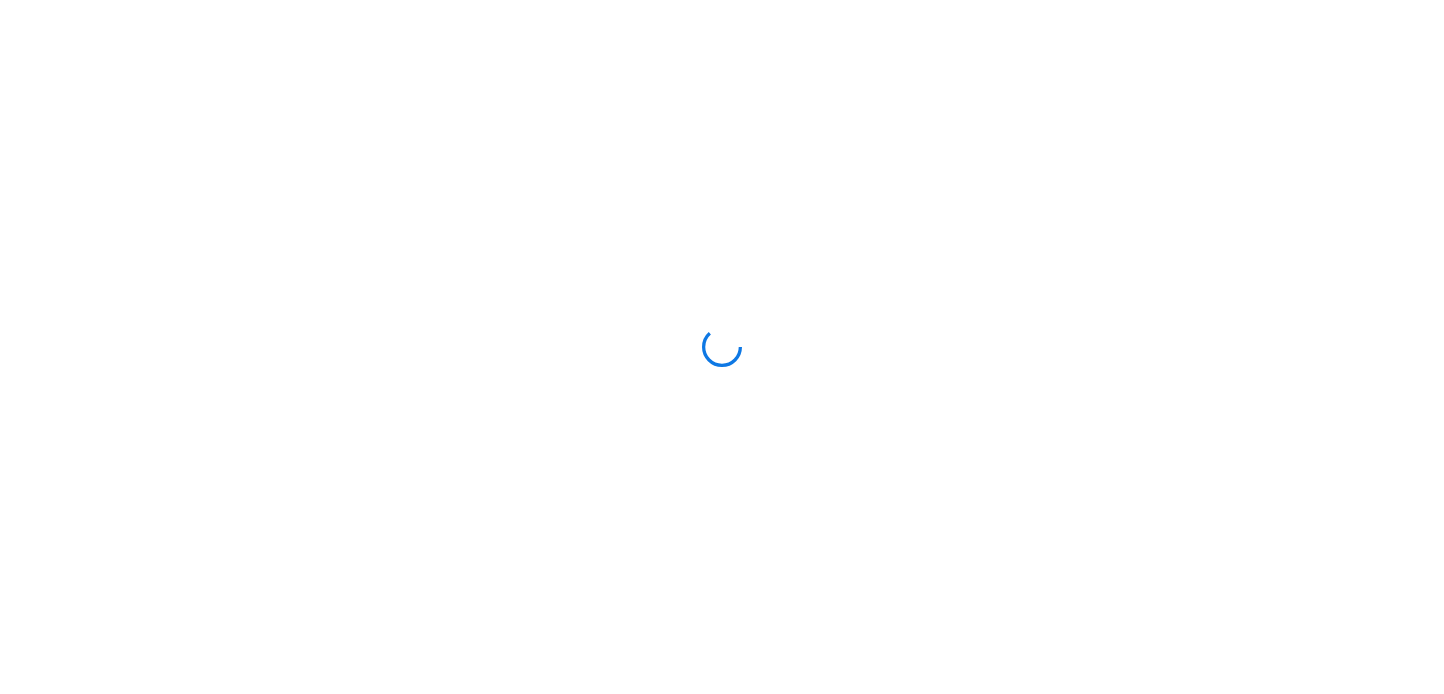 scroll, scrollTop: 0, scrollLeft: 0, axis: both 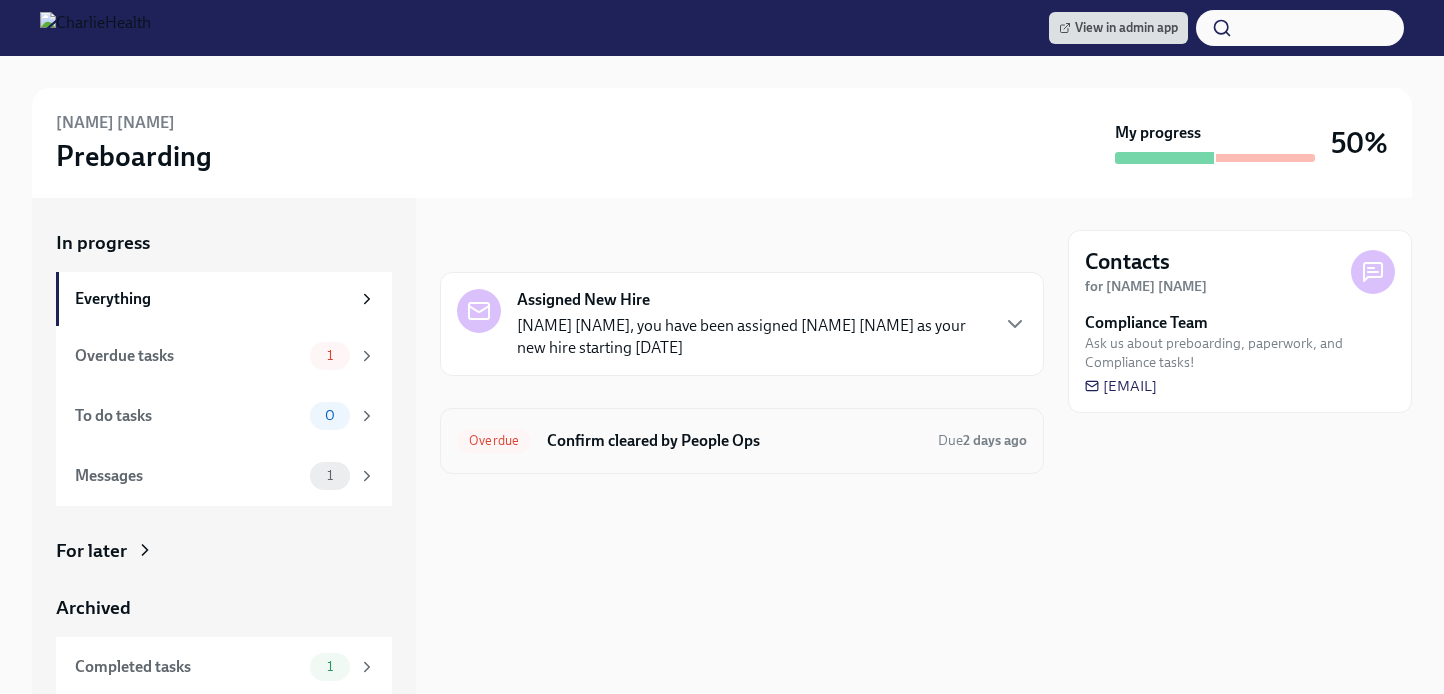 click on "Confirm cleared by People Ops" at bounding box center (734, 441) 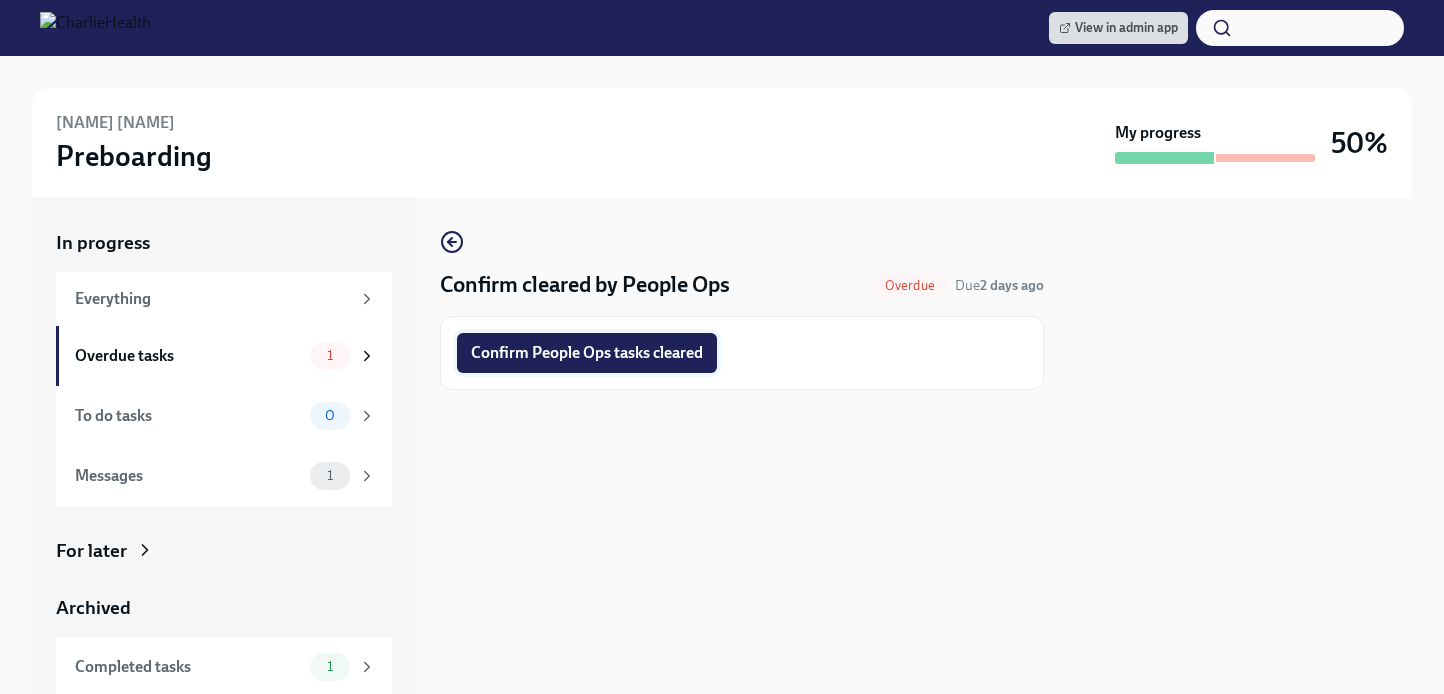 click on "Confirm People Ops tasks cleared" at bounding box center [587, 353] 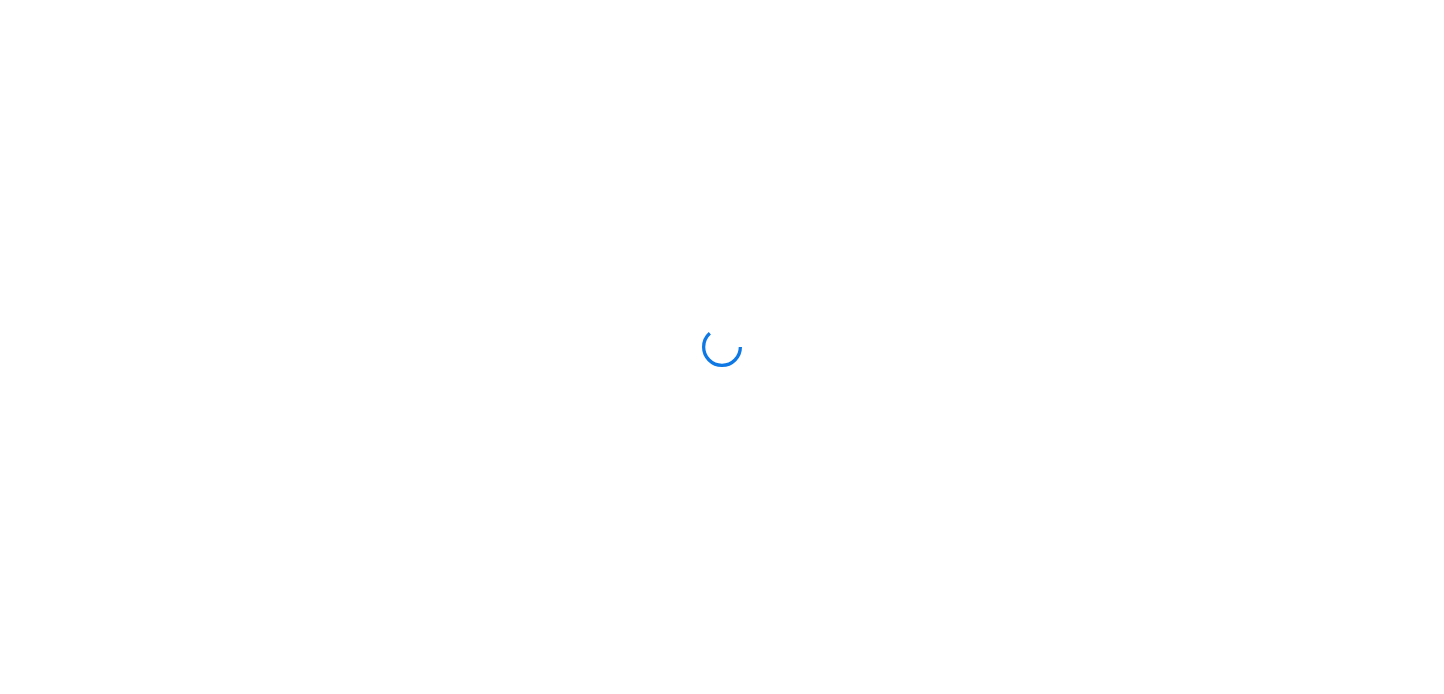 scroll, scrollTop: 0, scrollLeft: 0, axis: both 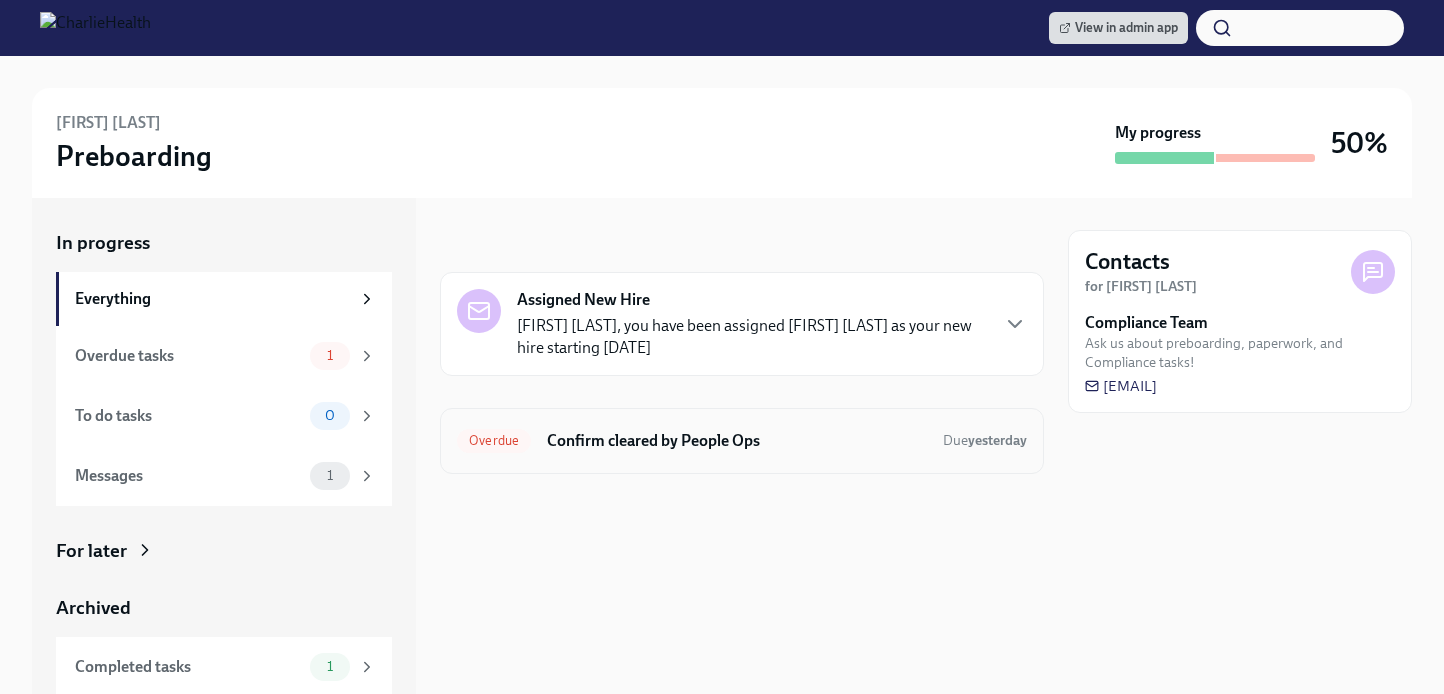 click on "Confirm cleared by People Ops" at bounding box center [737, 441] 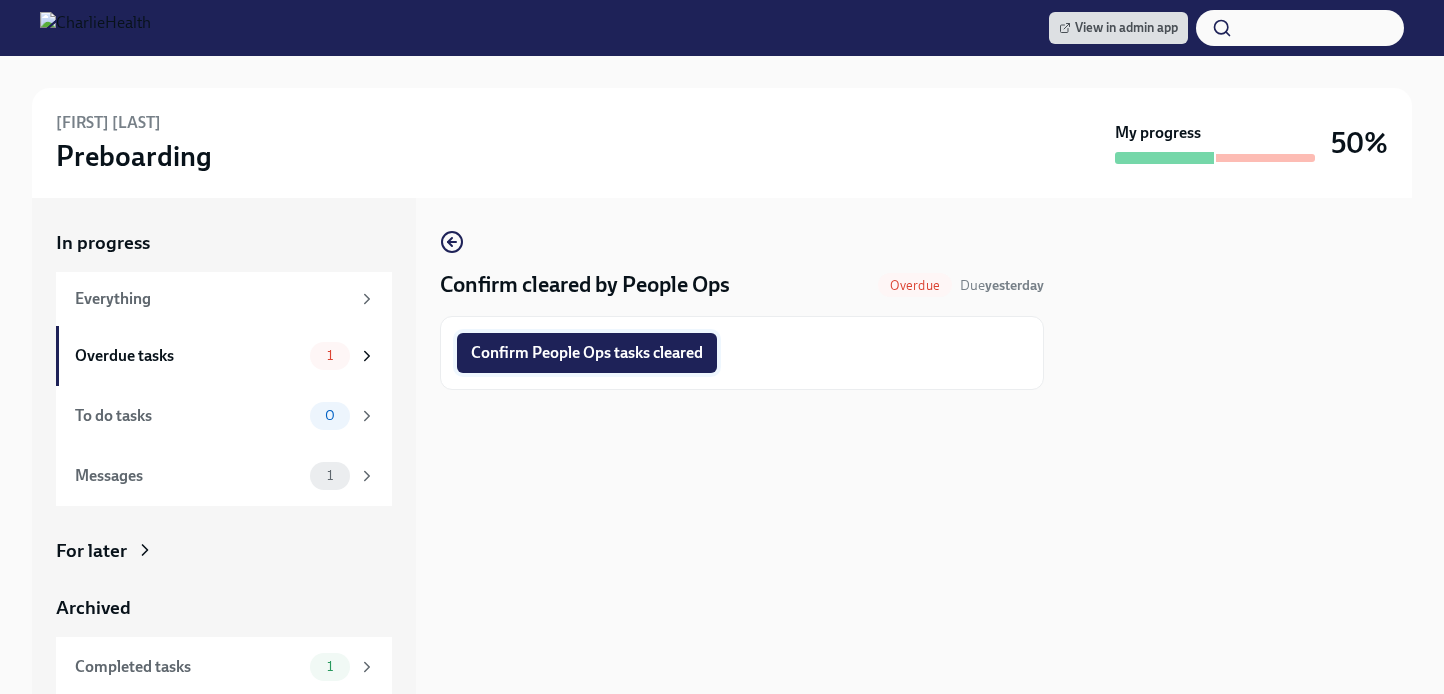 click on "Confirm People Ops tasks cleared" at bounding box center [587, 353] 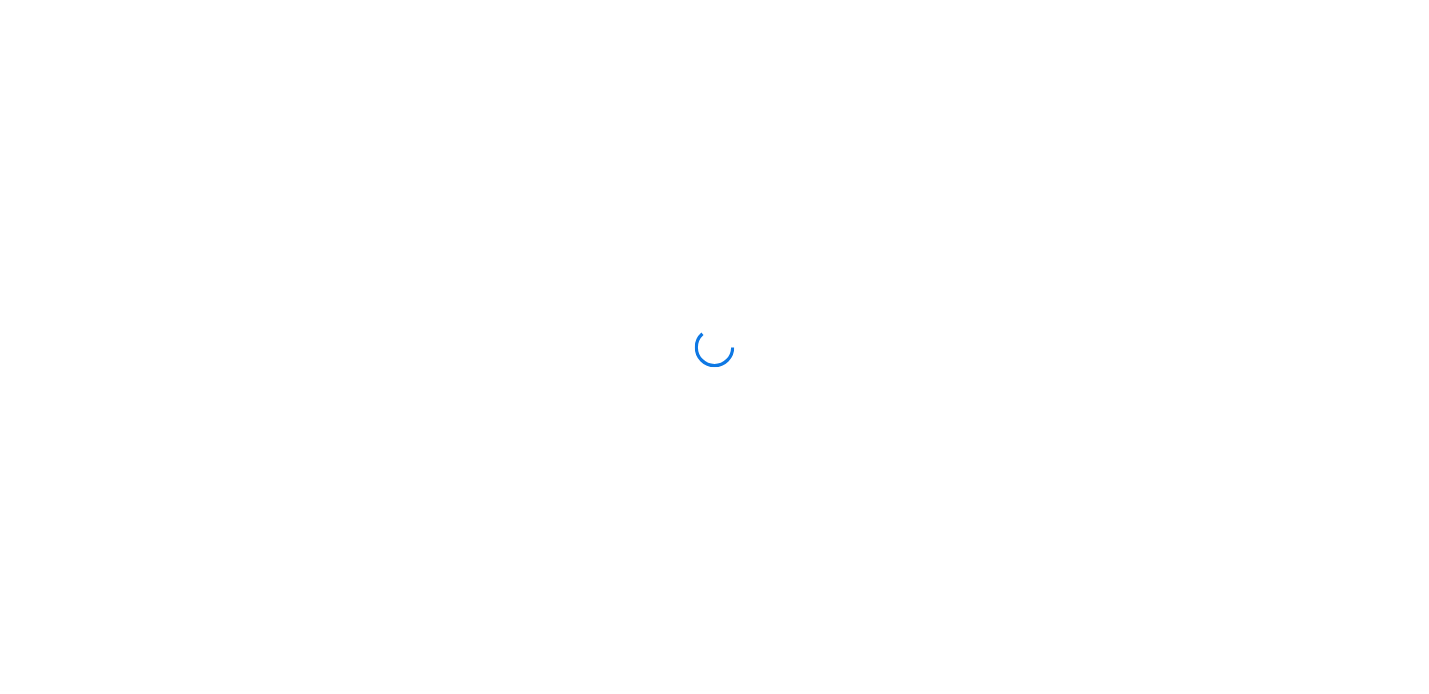 scroll, scrollTop: 0, scrollLeft: 0, axis: both 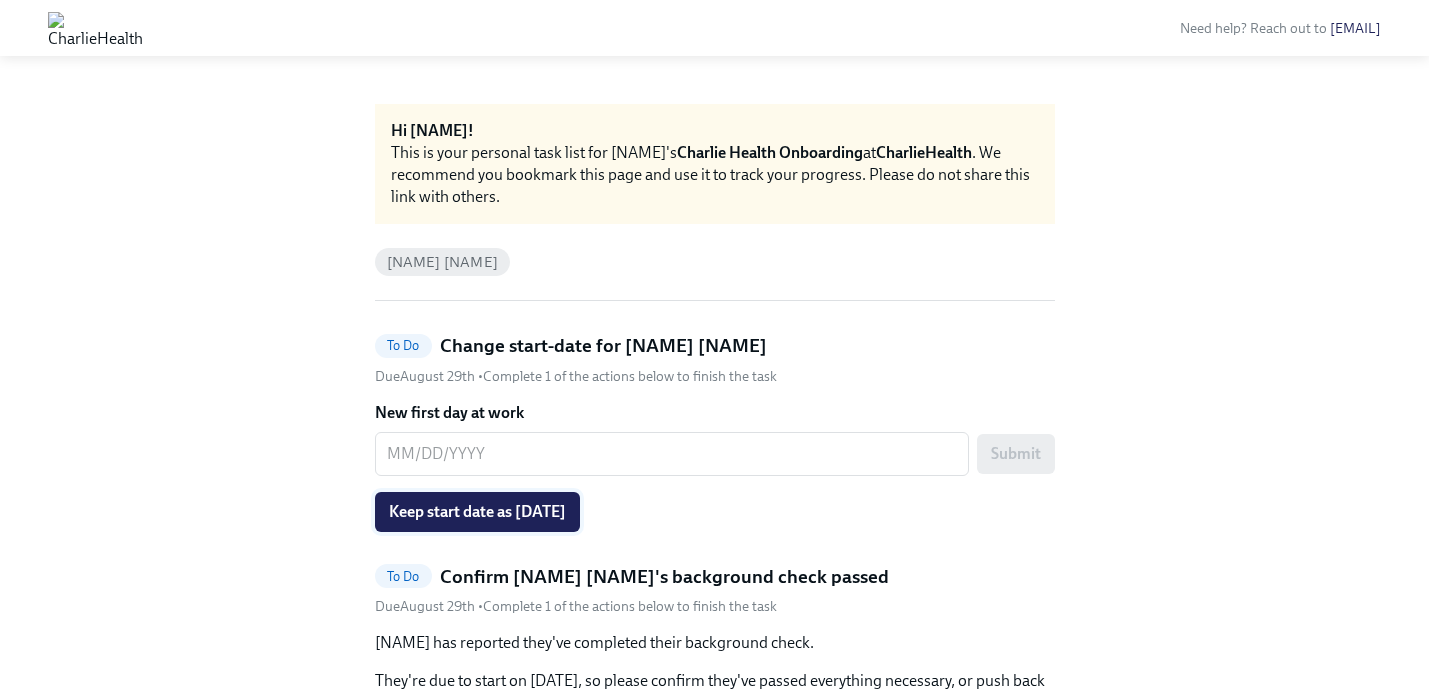 click on "Keep start date as [DATE]" at bounding box center [477, 512] 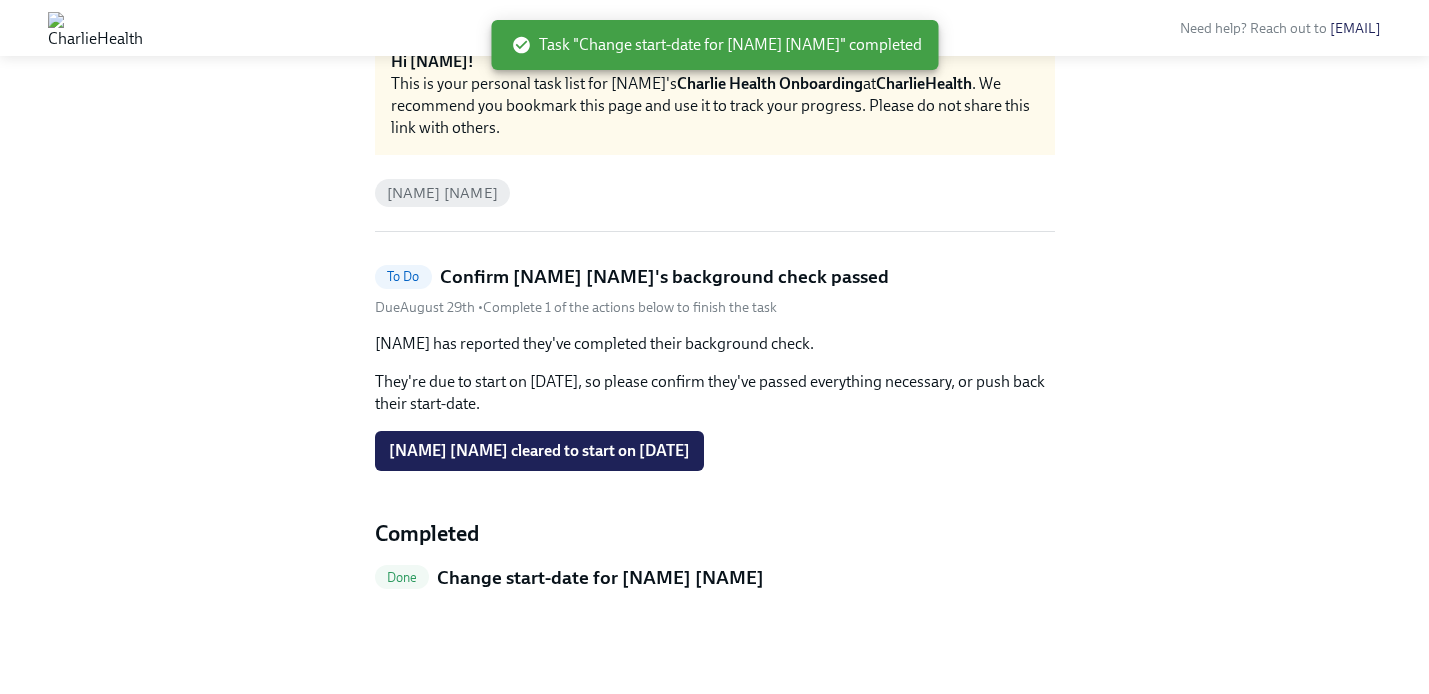 scroll, scrollTop: 88, scrollLeft: 0, axis: vertical 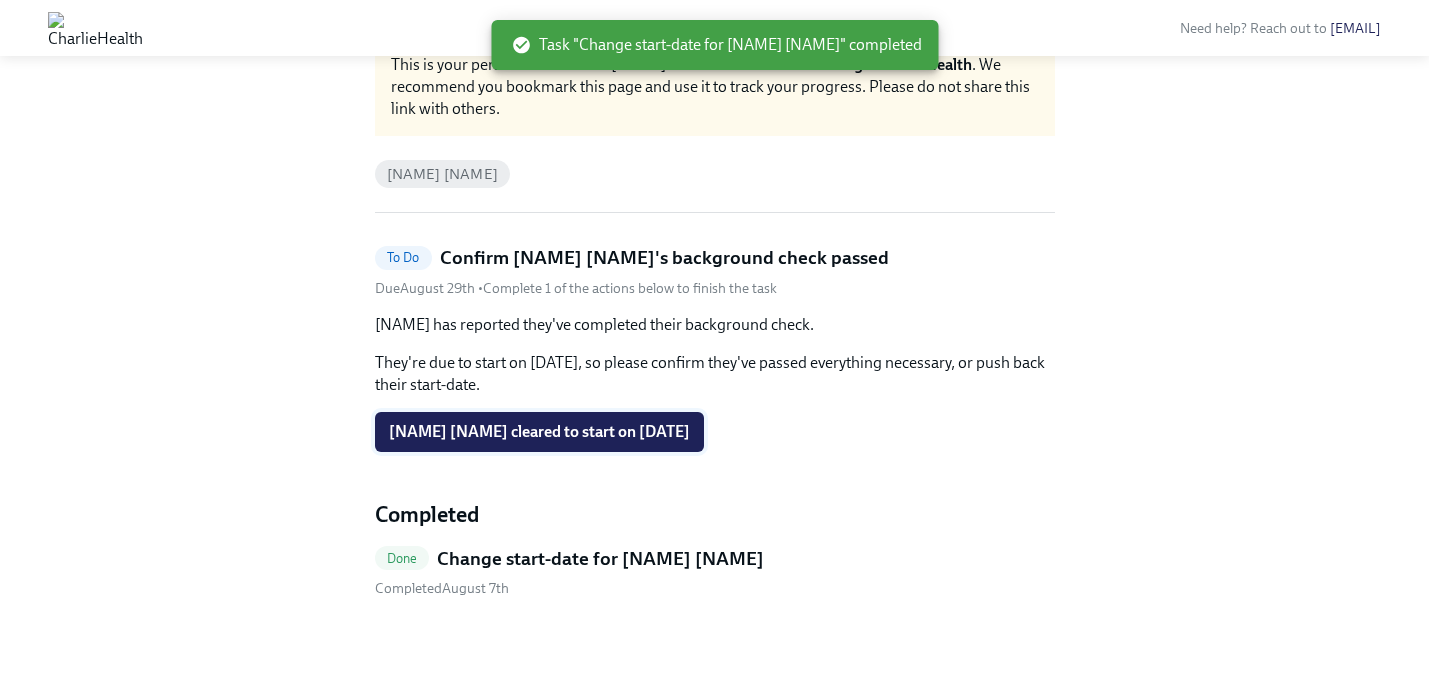 click on "[NAME] [NAME] cleared to start on [DATE]" at bounding box center [539, 432] 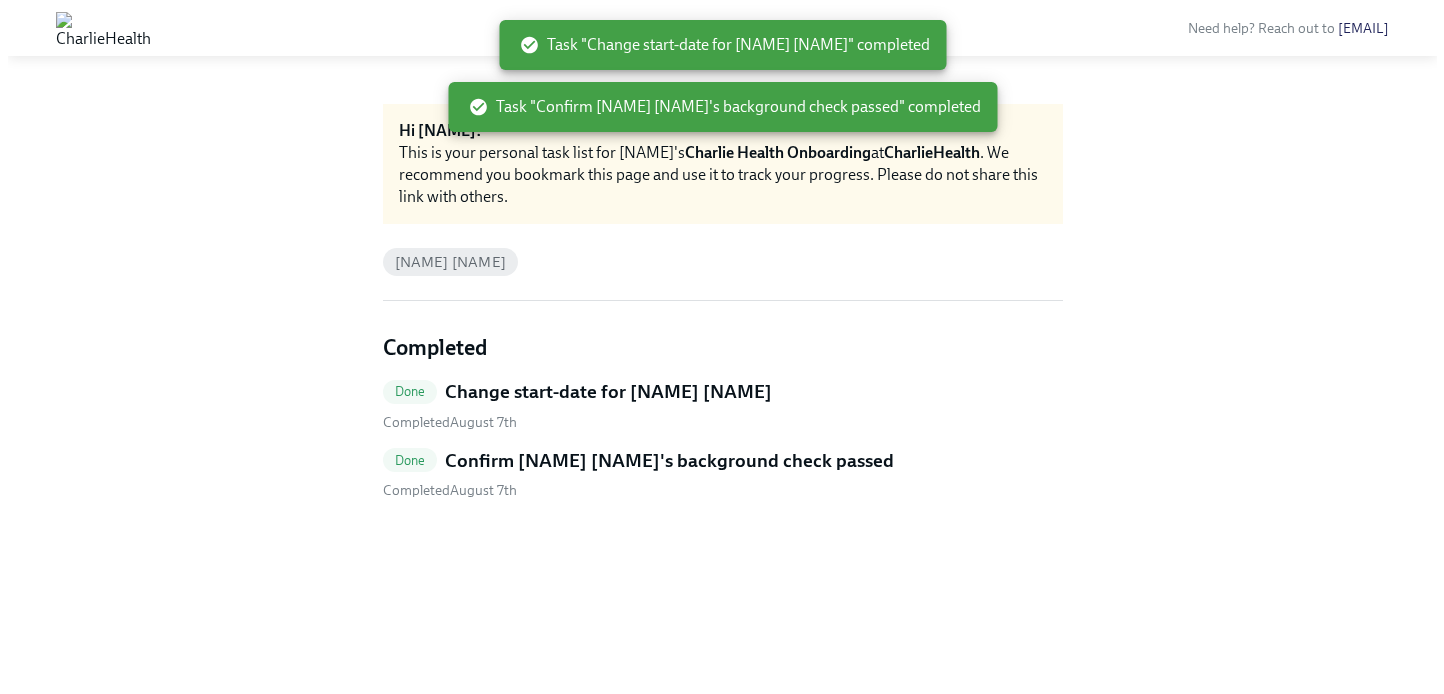 scroll, scrollTop: 0, scrollLeft: 0, axis: both 